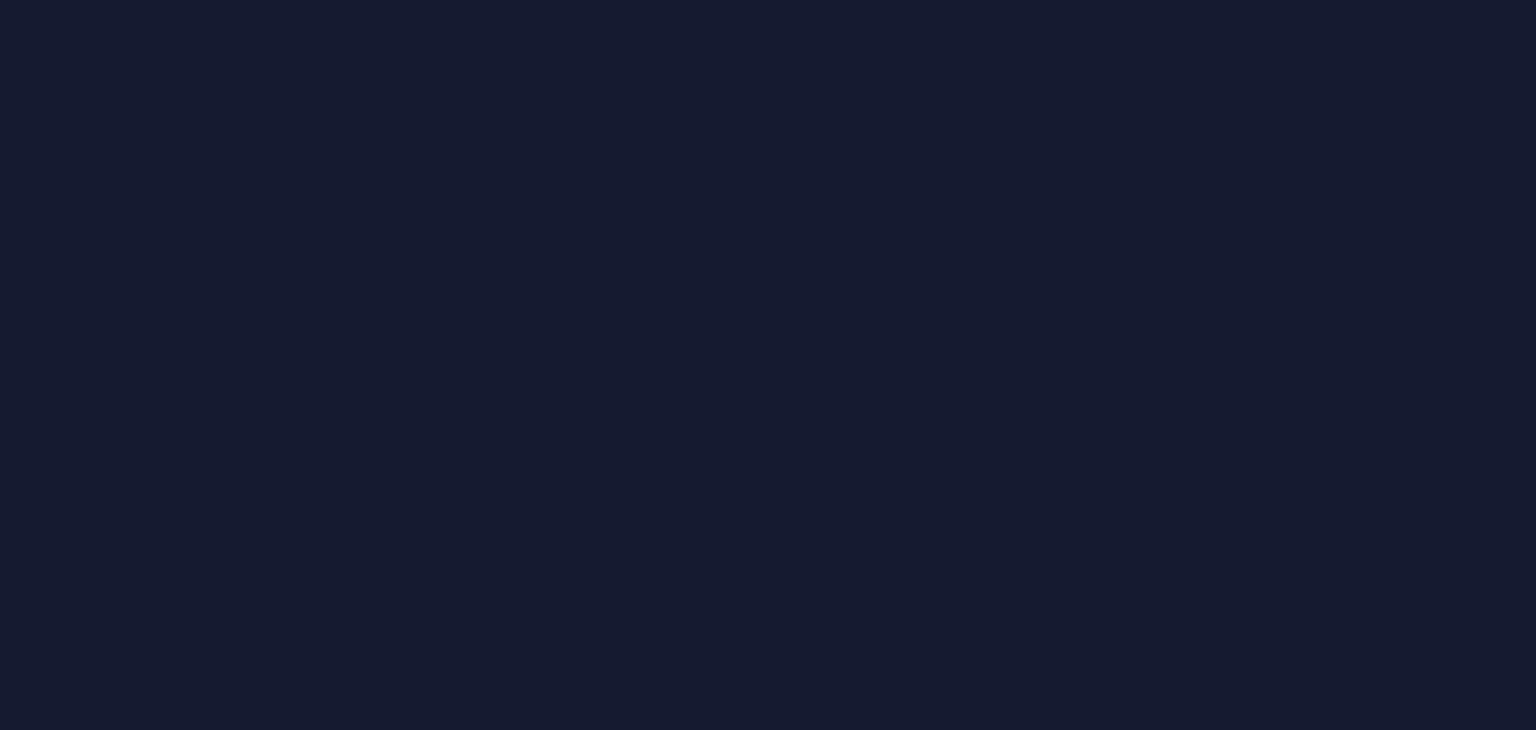 scroll, scrollTop: 0, scrollLeft: 0, axis: both 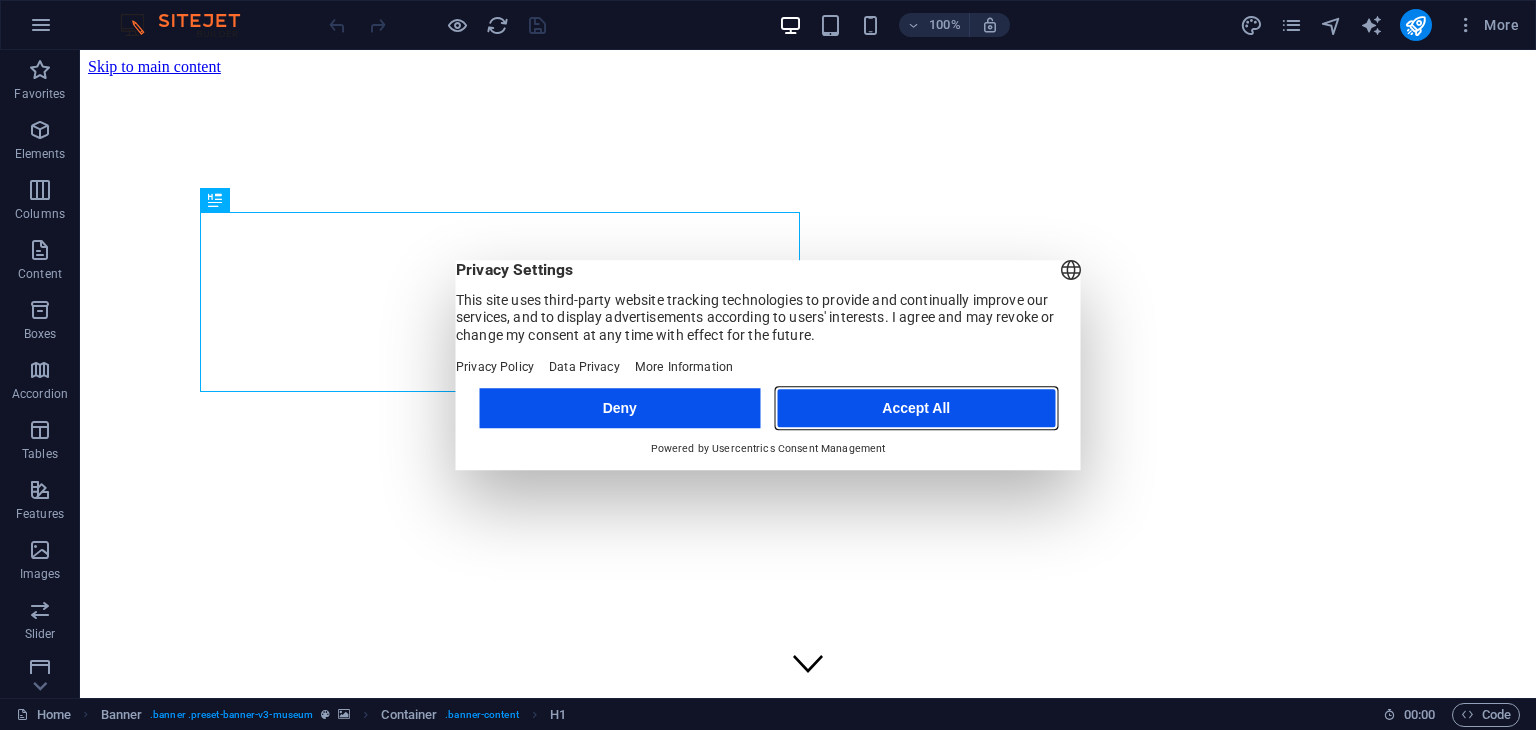 click on "Accept All" at bounding box center [916, 408] 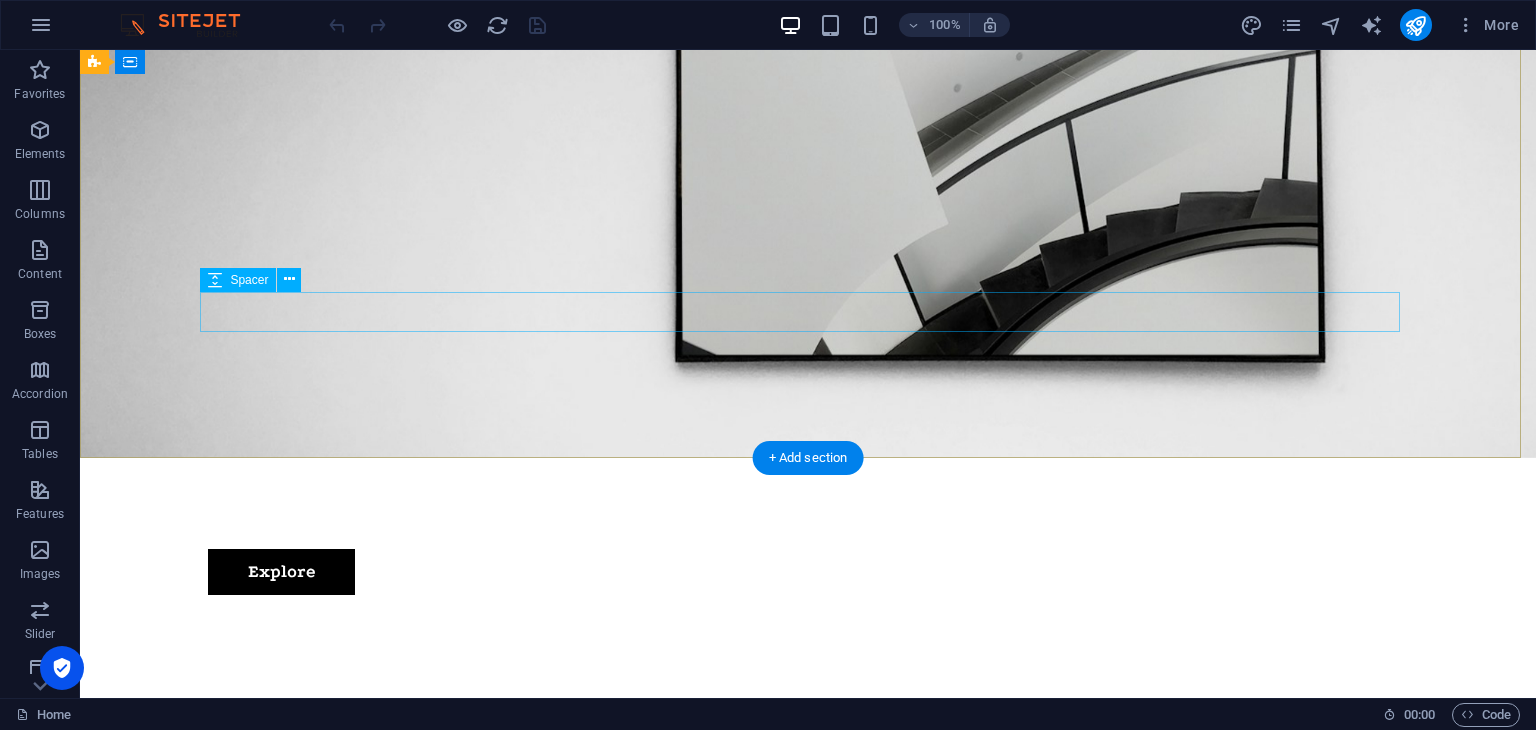 scroll, scrollTop: 0, scrollLeft: 0, axis: both 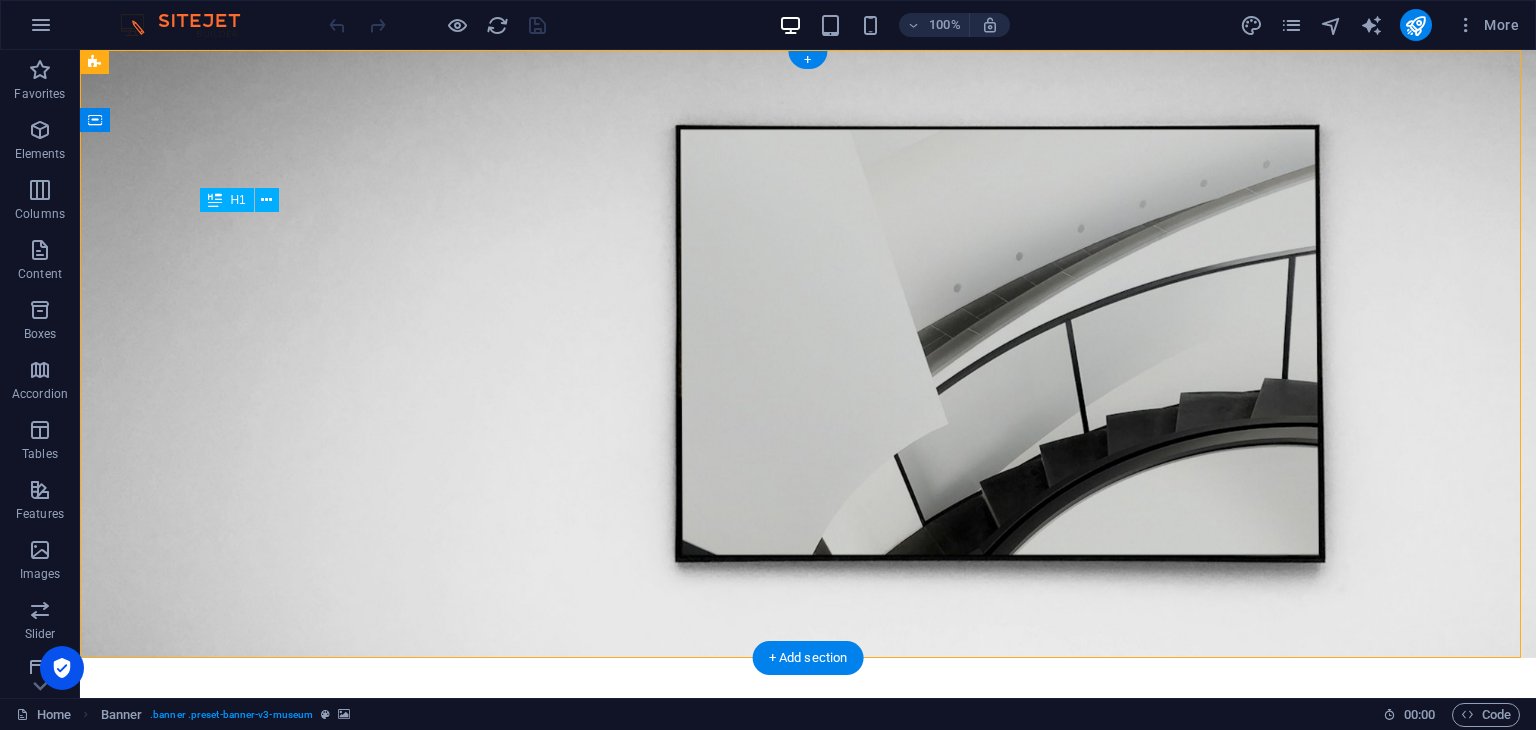 drag, startPoint x: 445, startPoint y: 304, endPoint x: 471, endPoint y: 308, distance: 26.305893 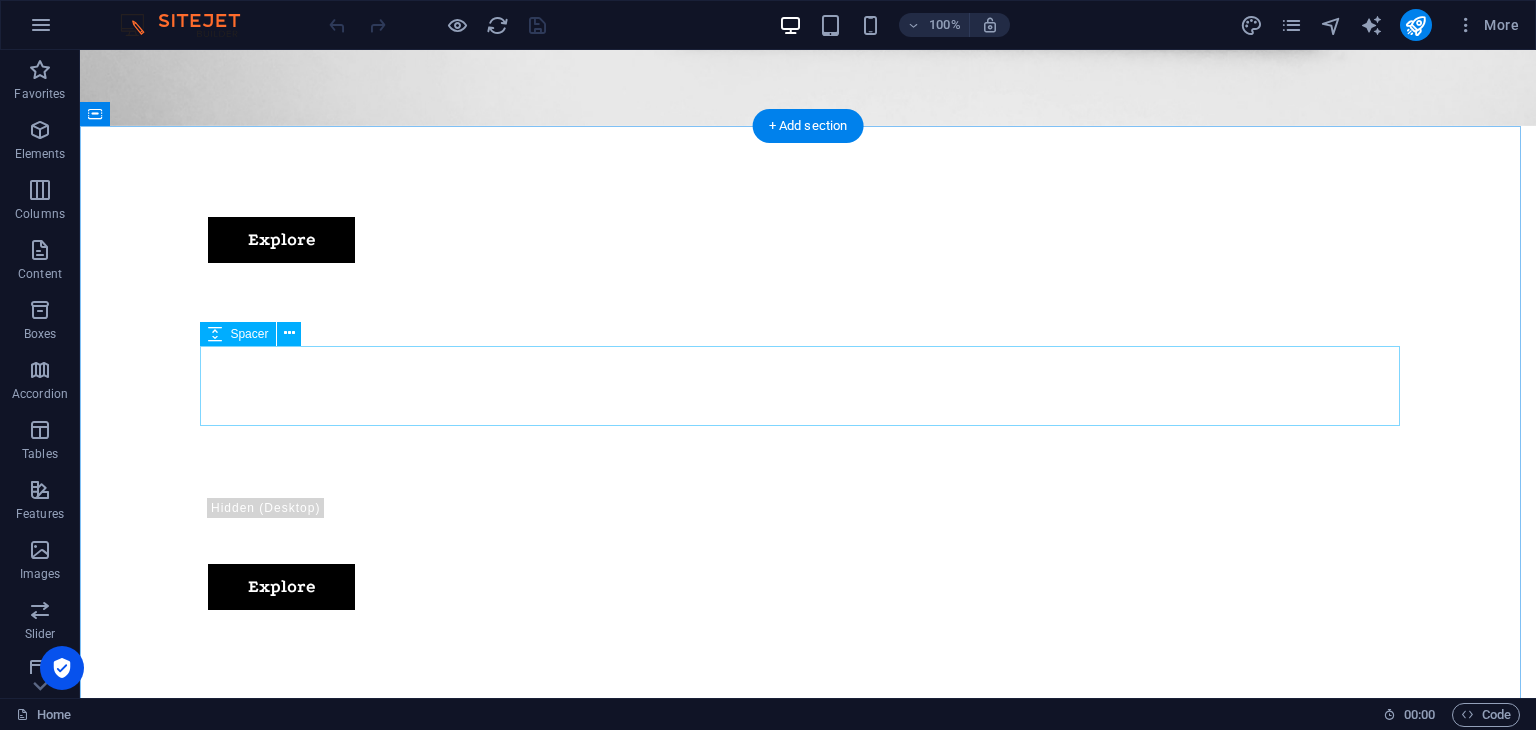 scroll, scrollTop: 0, scrollLeft: 0, axis: both 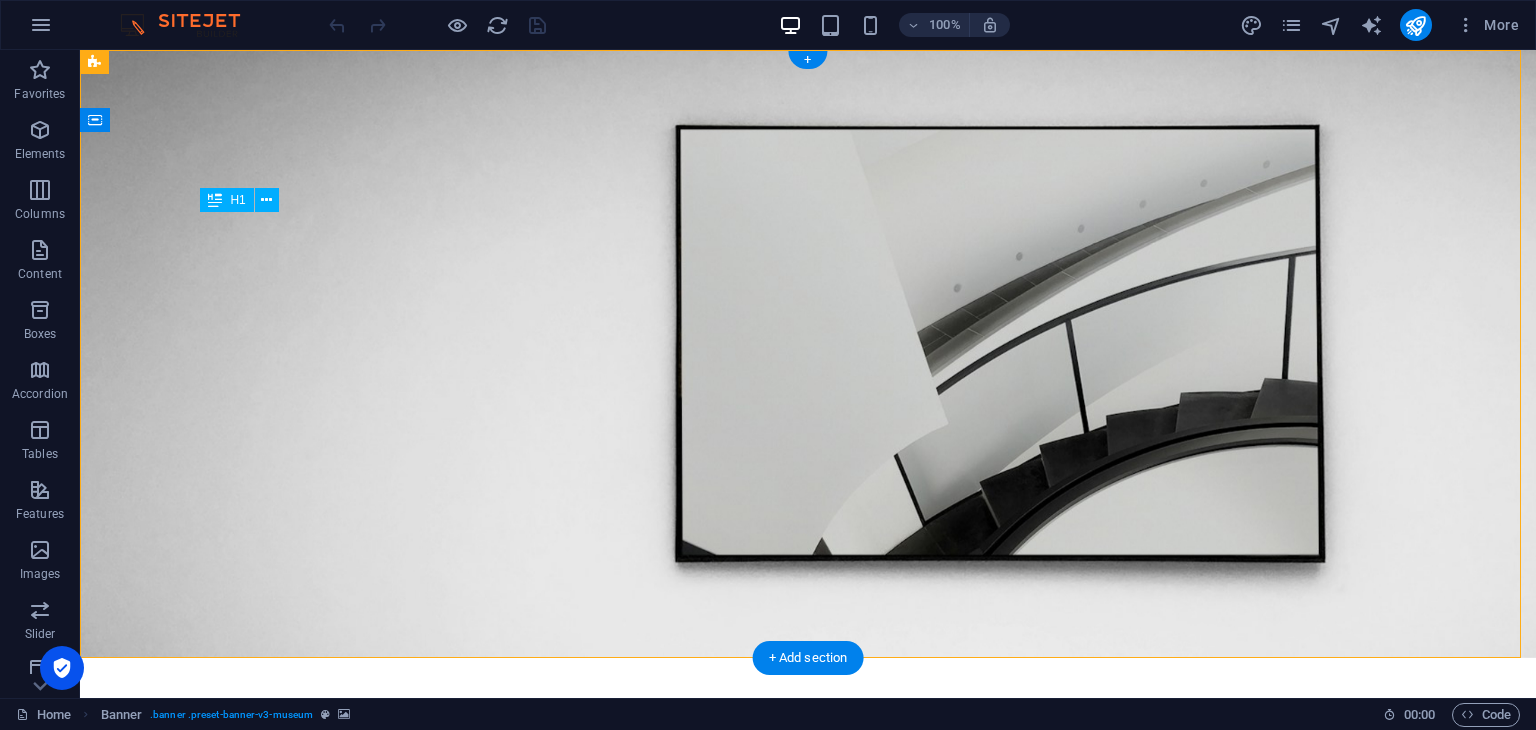 drag, startPoint x: 616, startPoint y: 285, endPoint x: 535, endPoint y: 325, distance: 90.33826 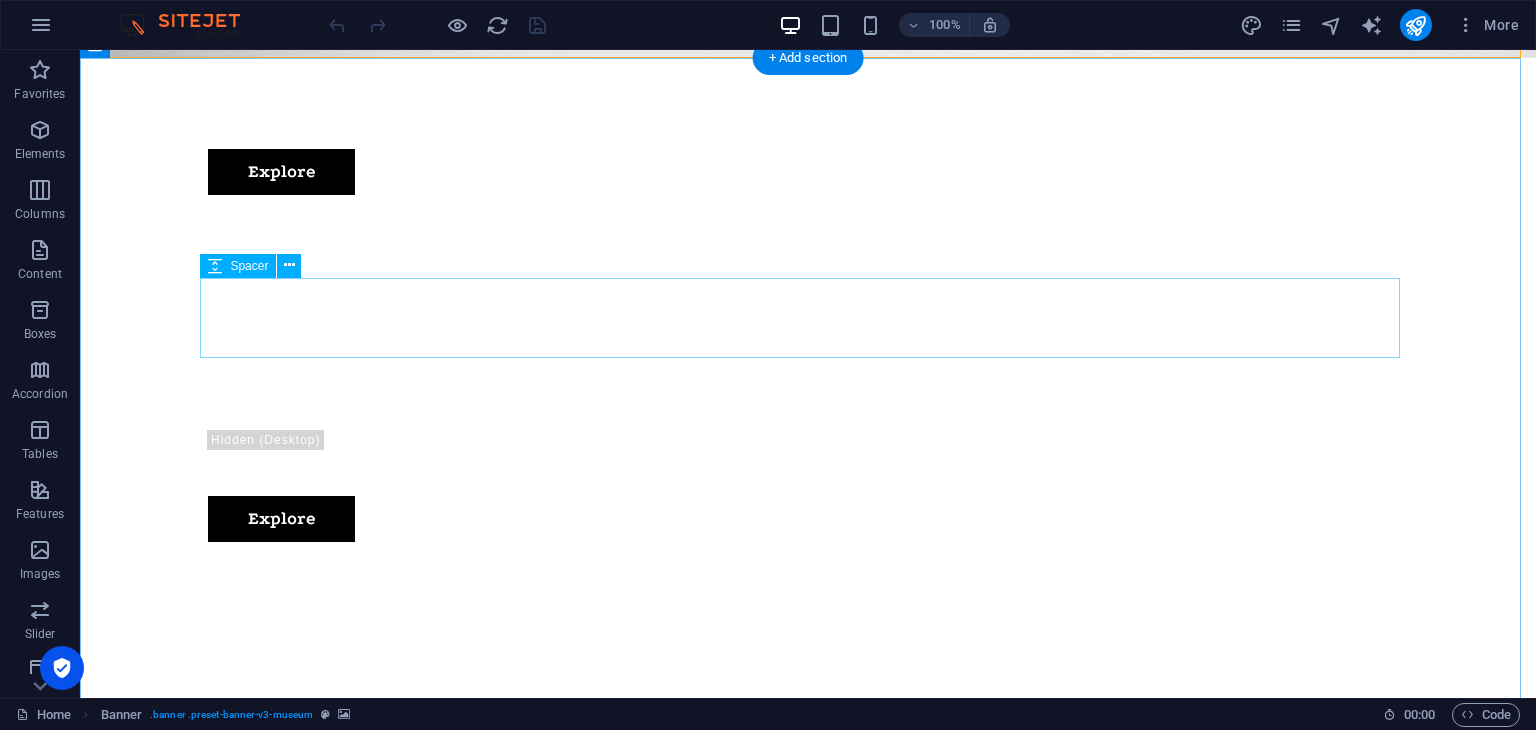 scroll, scrollTop: 0, scrollLeft: 0, axis: both 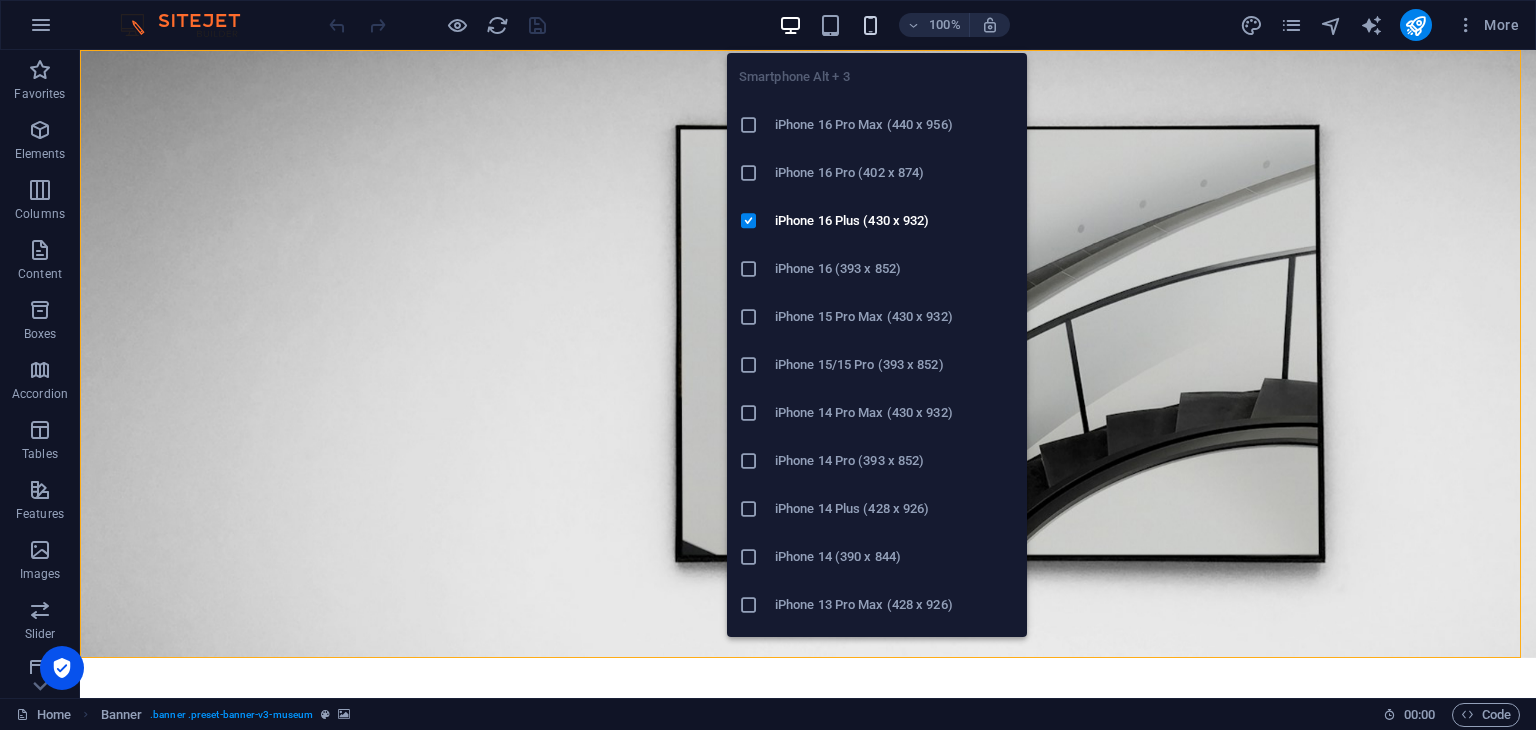 click at bounding box center [870, 25] 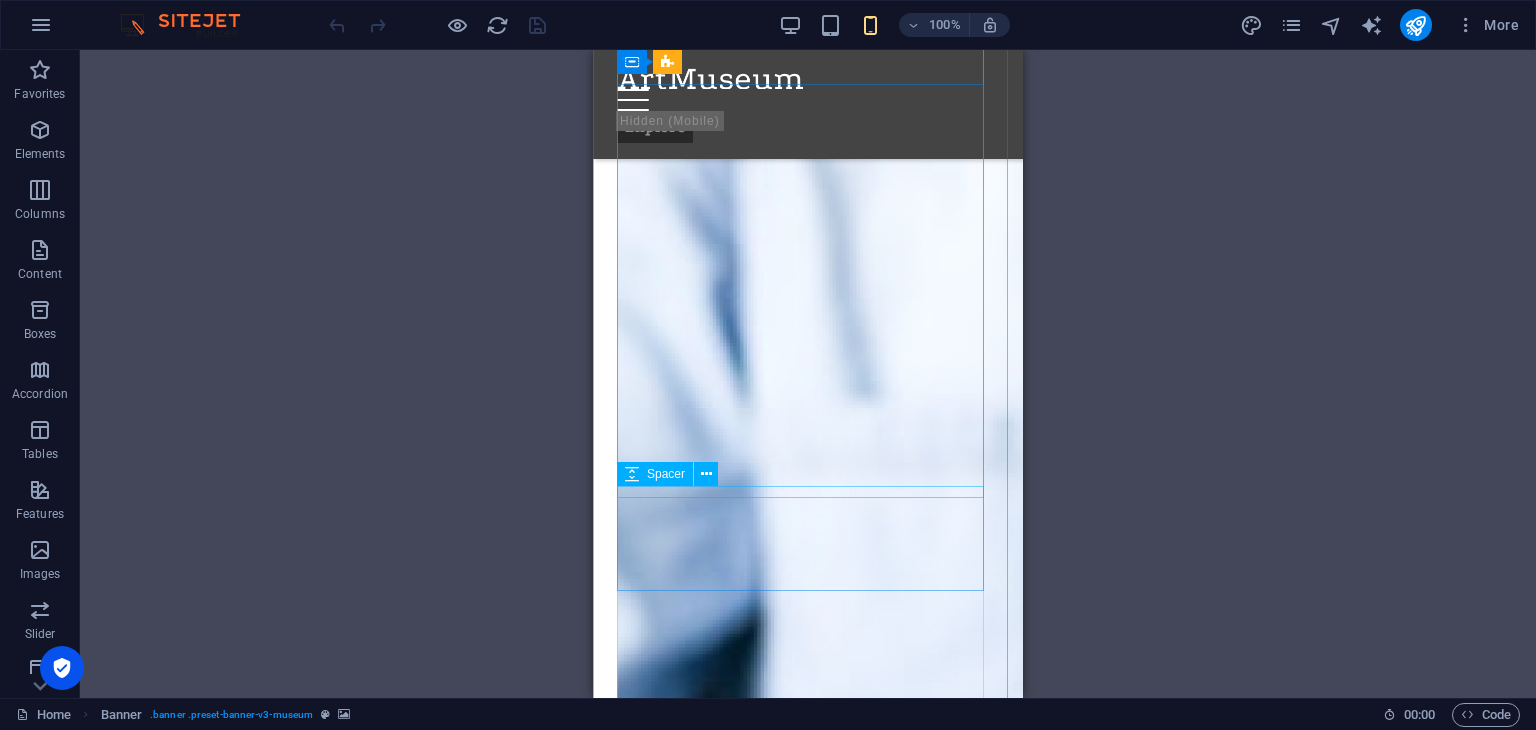 scroll, scrollTop: 2500, scrollLeft: 0, axis: vertical 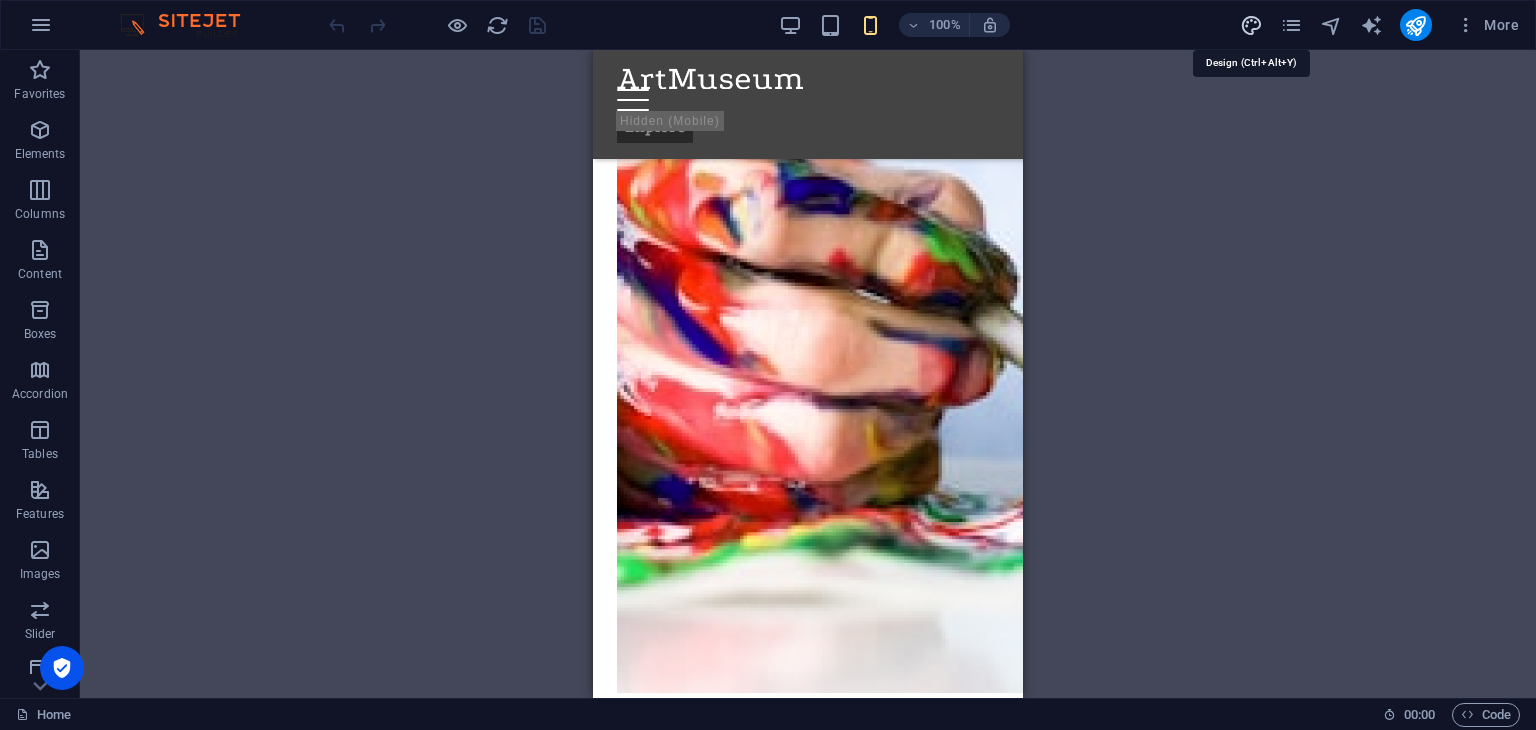 click at bounding box center [1251, 25] 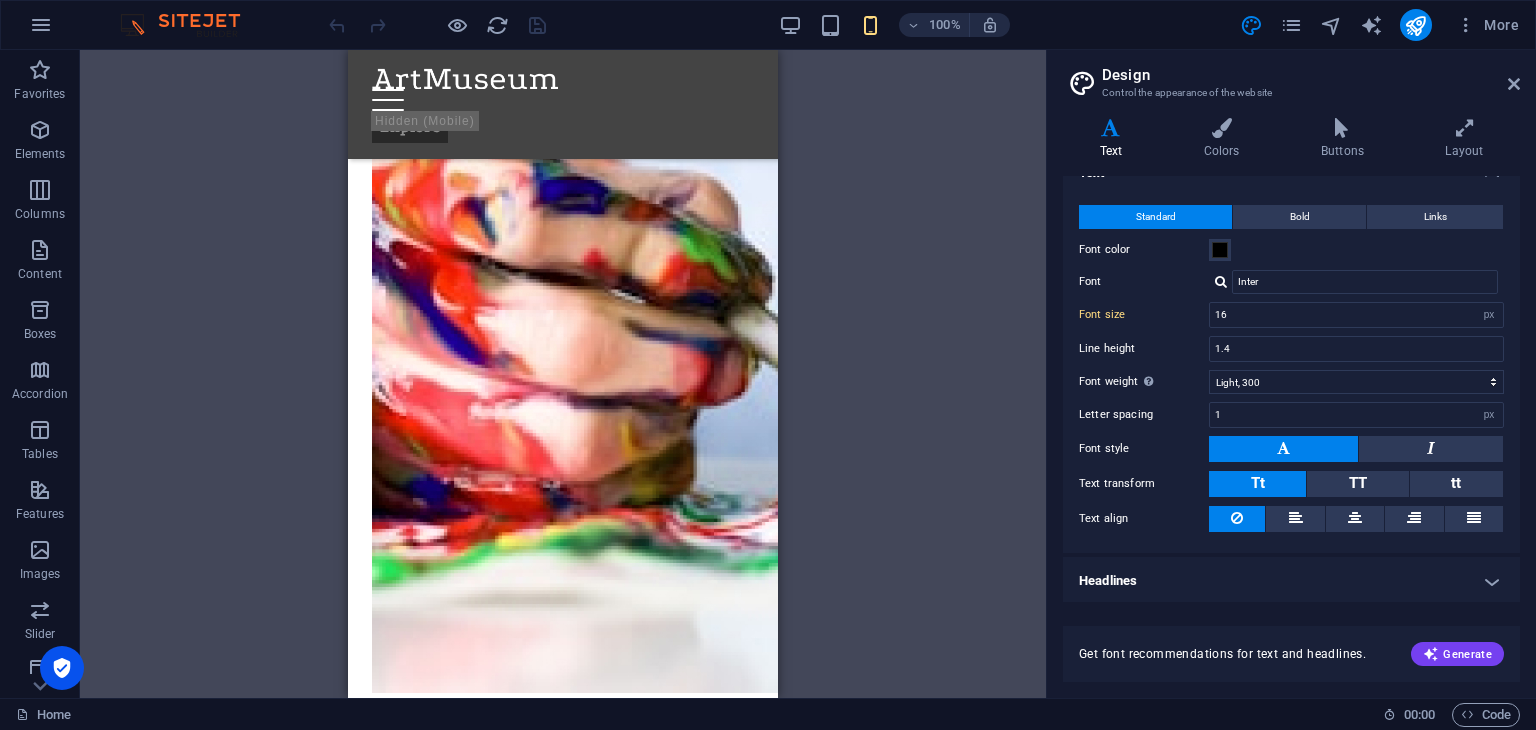 scroll, scrollTop: 0, scrollLeft: 0, axis: both 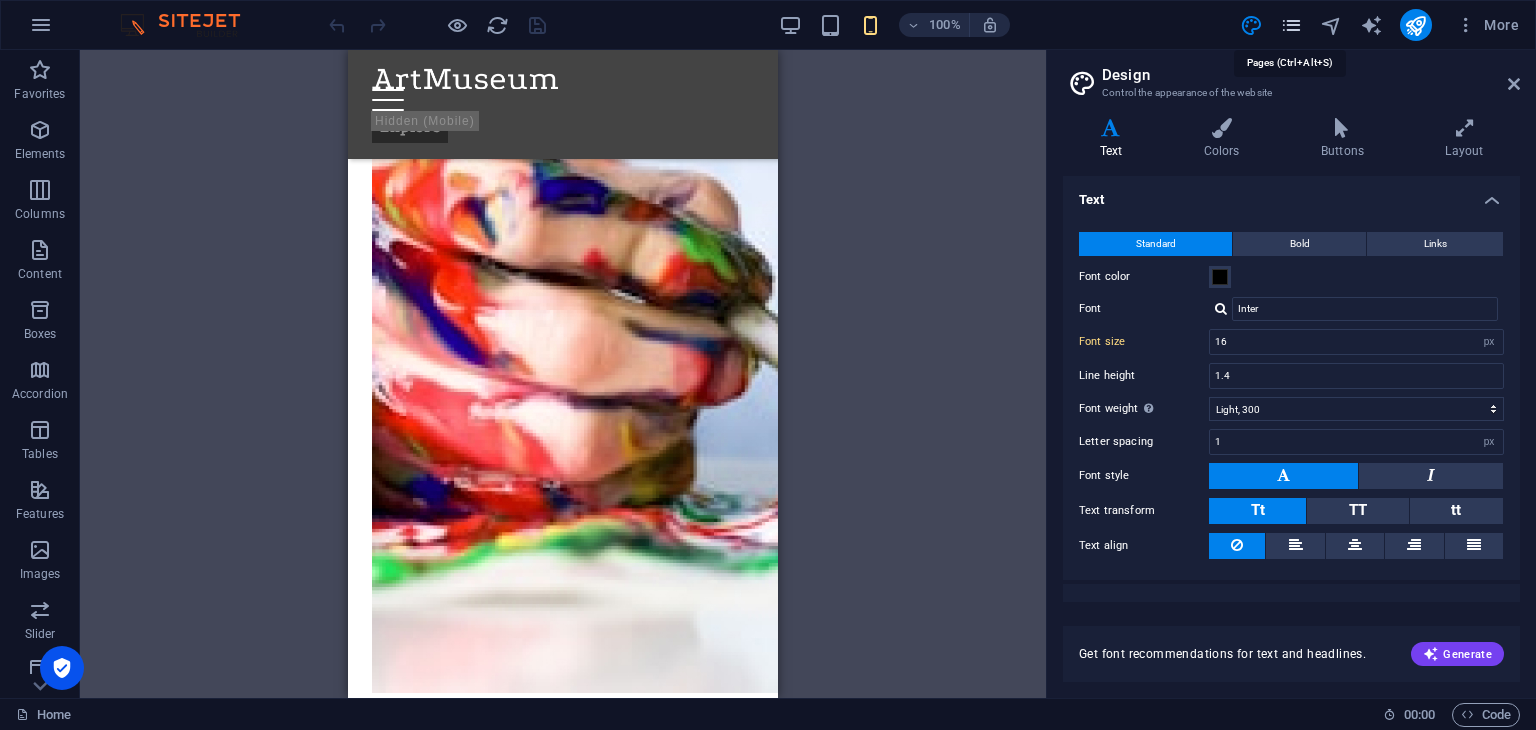 click at bounding box center [1291, 25] 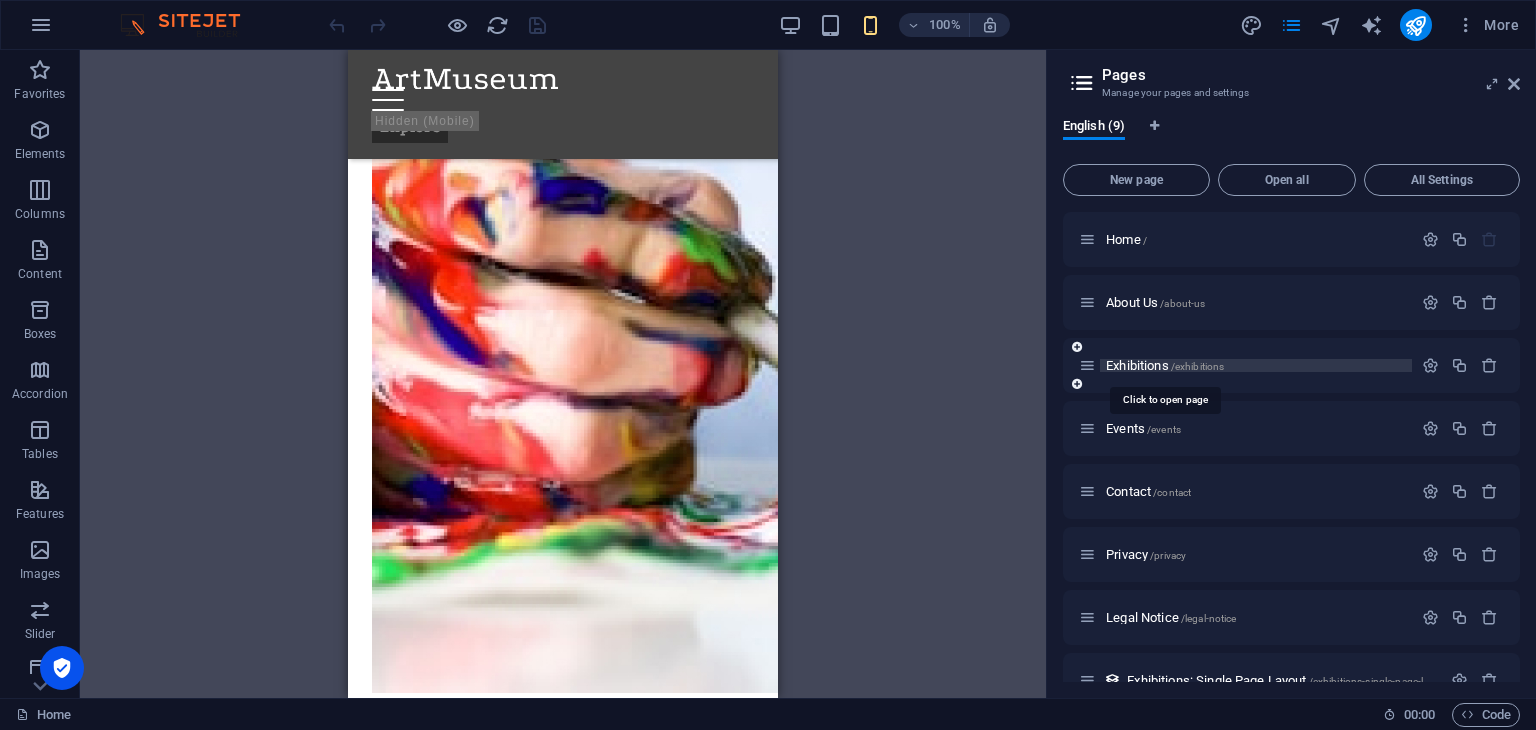 scroll, scrollTop: 97, scrollLeft: 0, axis: vertical 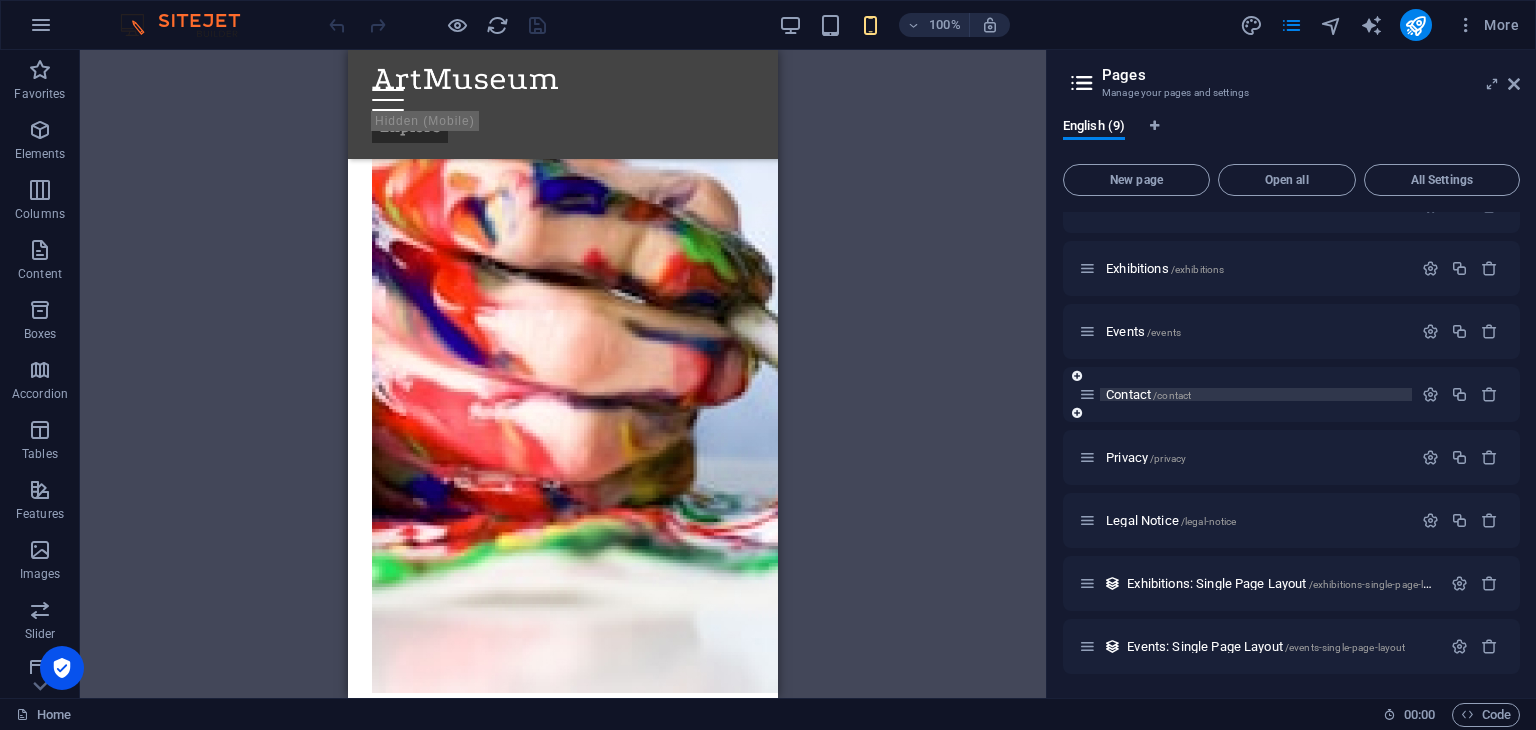 click on "Contact /contact" at bounding box center (1148, 394) 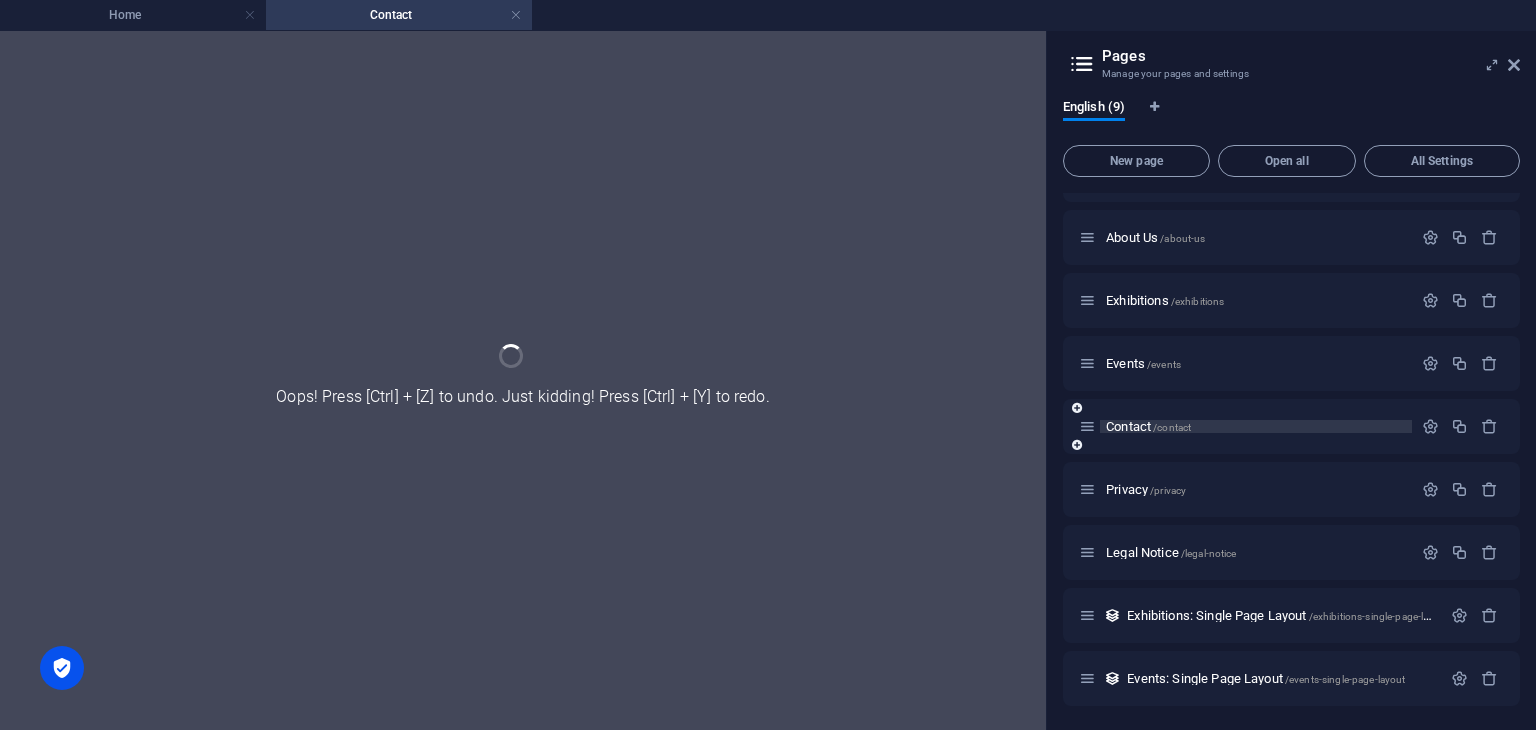 scroll, scrollTop: 0, scrollLeft: 0, axis: both 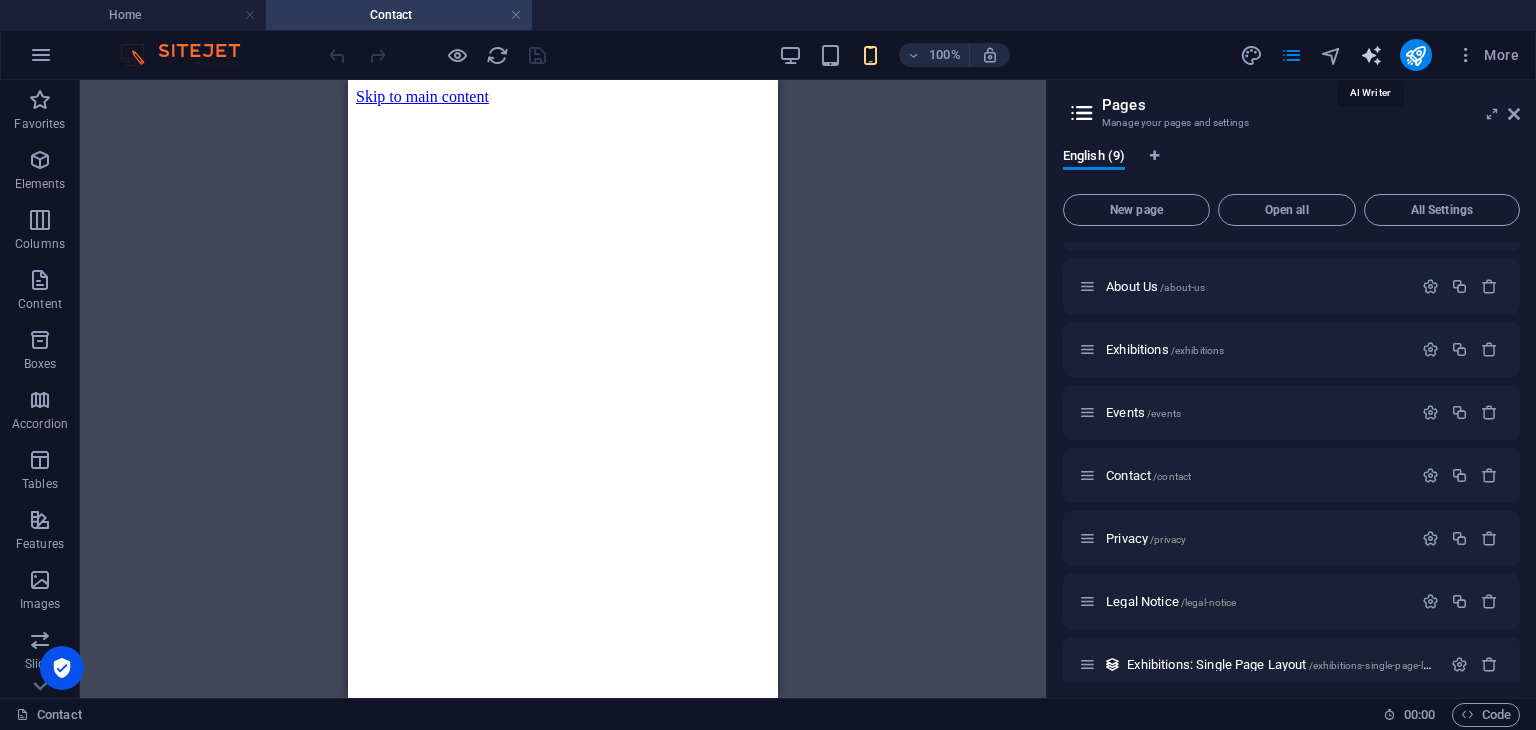 click at bounding box center [1371, 55] 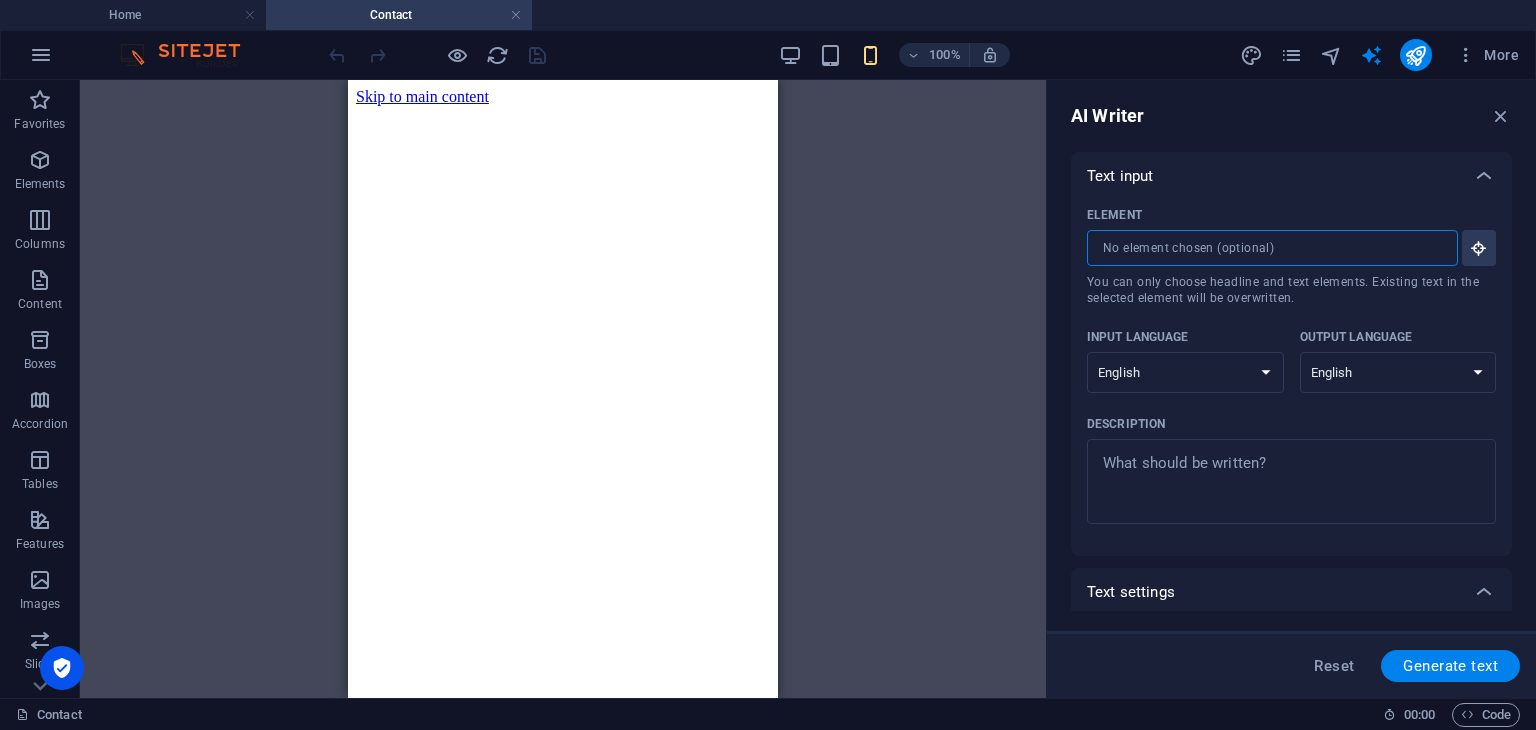 click on "Element ​ You can only choose headline and text elements. Existing text in the selected element will be overwritten." at bounding box center (1265, 248) 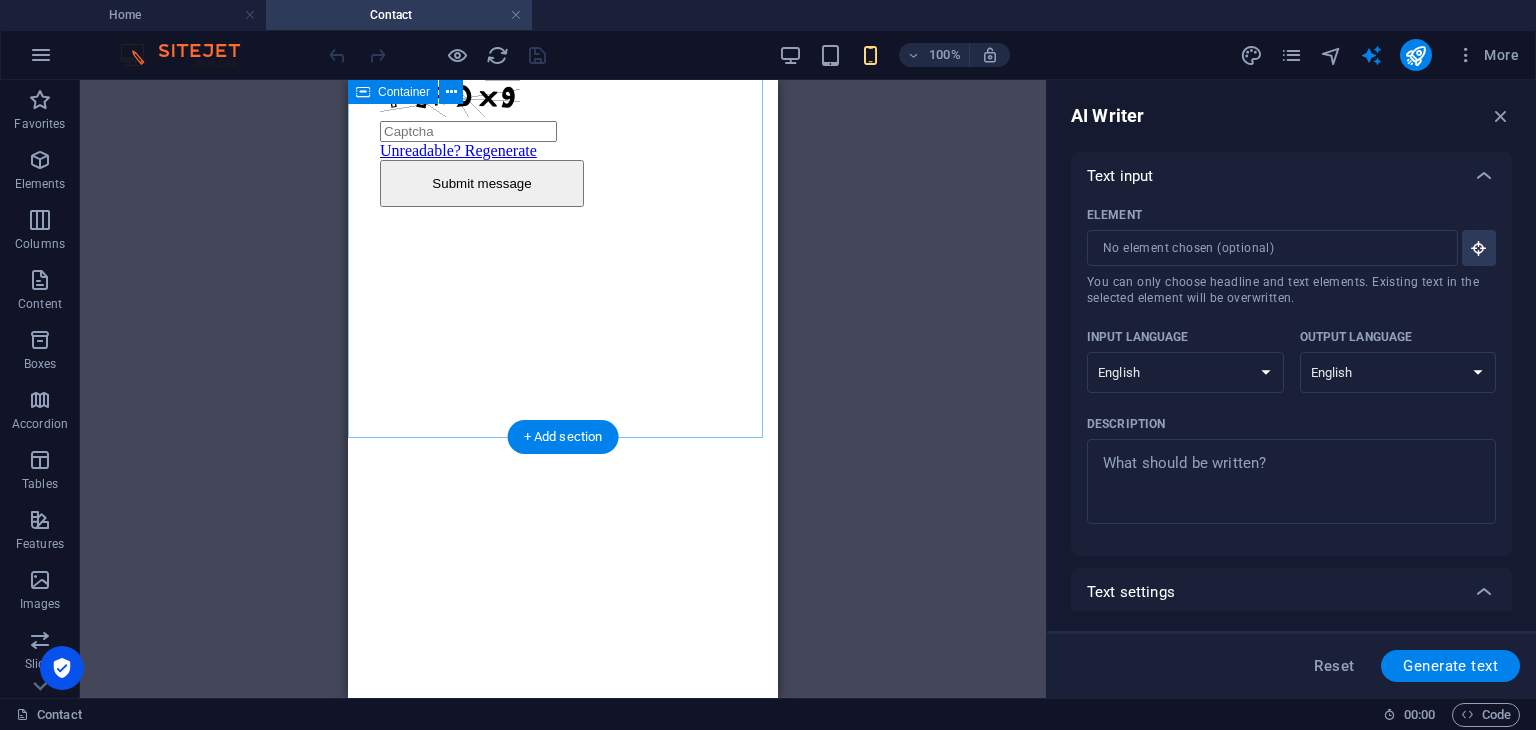 scroll, scrollTop: 1069, scrollLeft: 0, axis: vertical 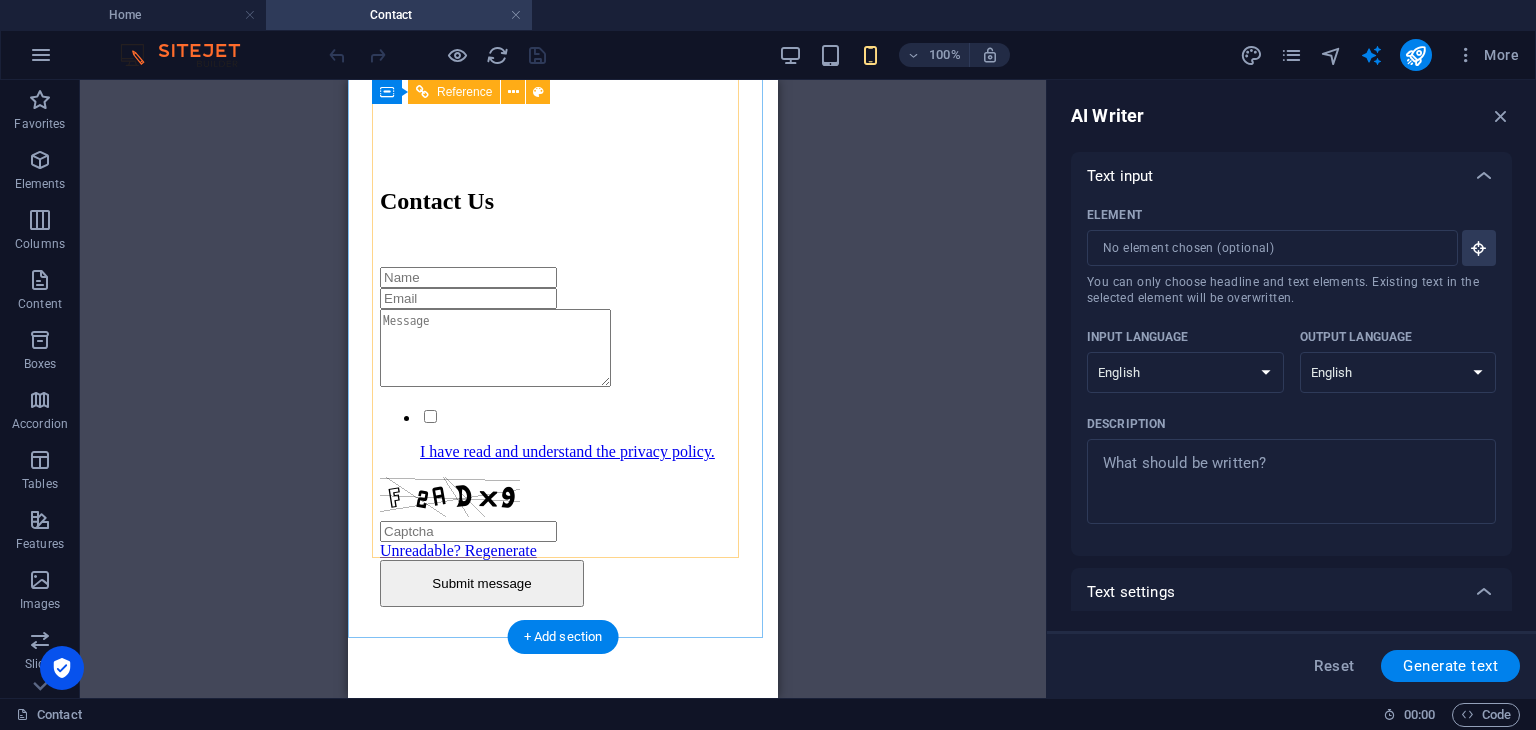 click on "I have read and understand the privacy policy." at bounding box center [563, 434] 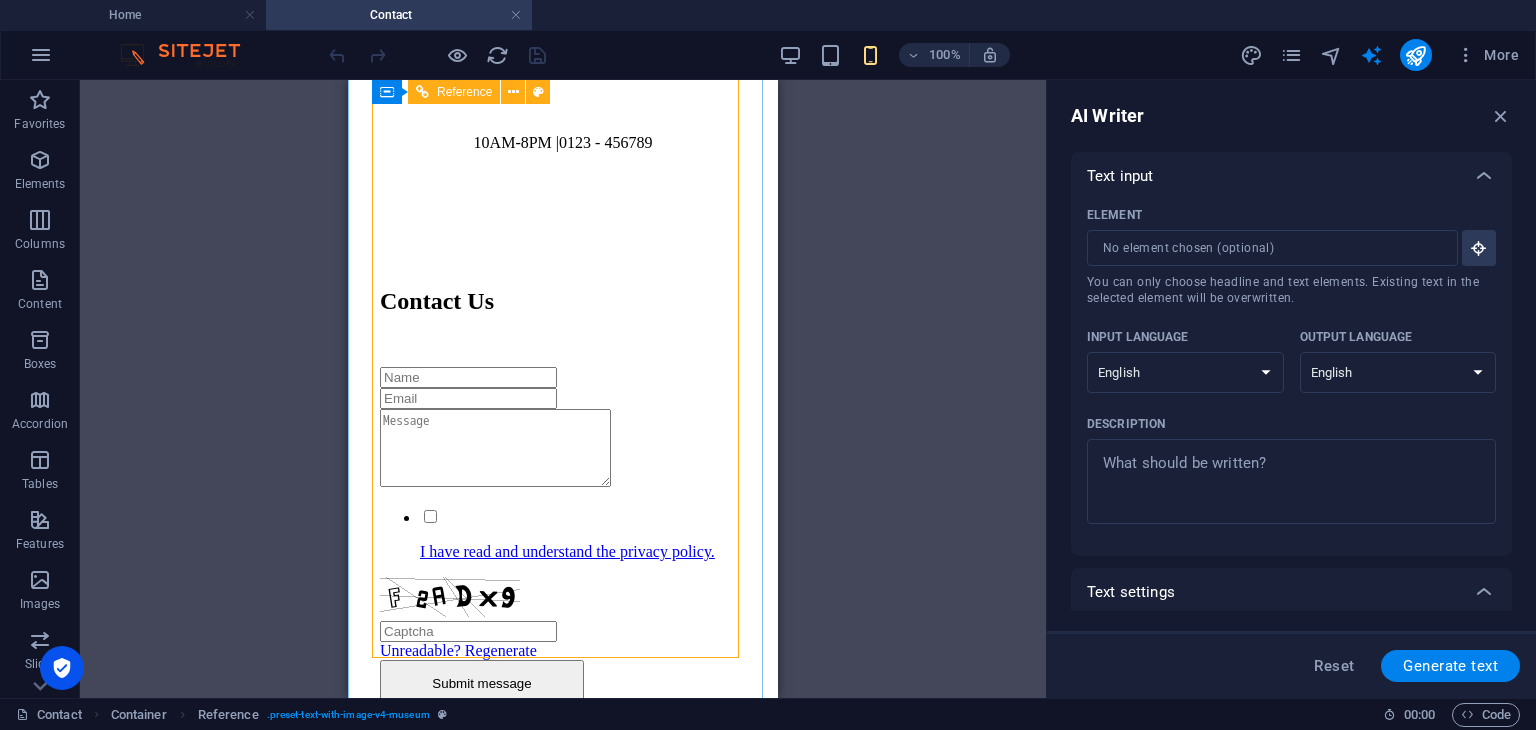 scroll, scrollTop: 369, scrollLeft: 0, axis: vertical 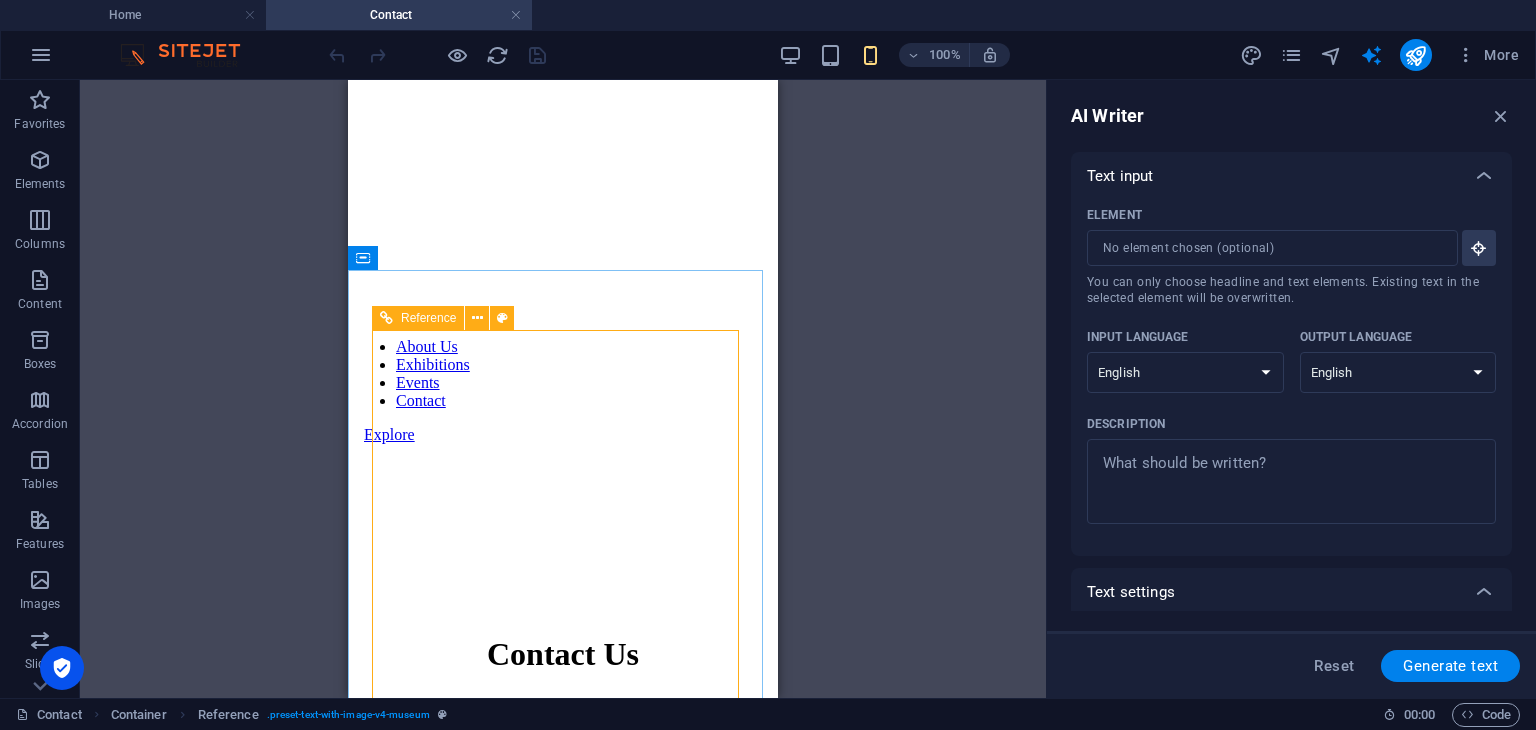 click on "Reference" at bounding box center (428, 318) 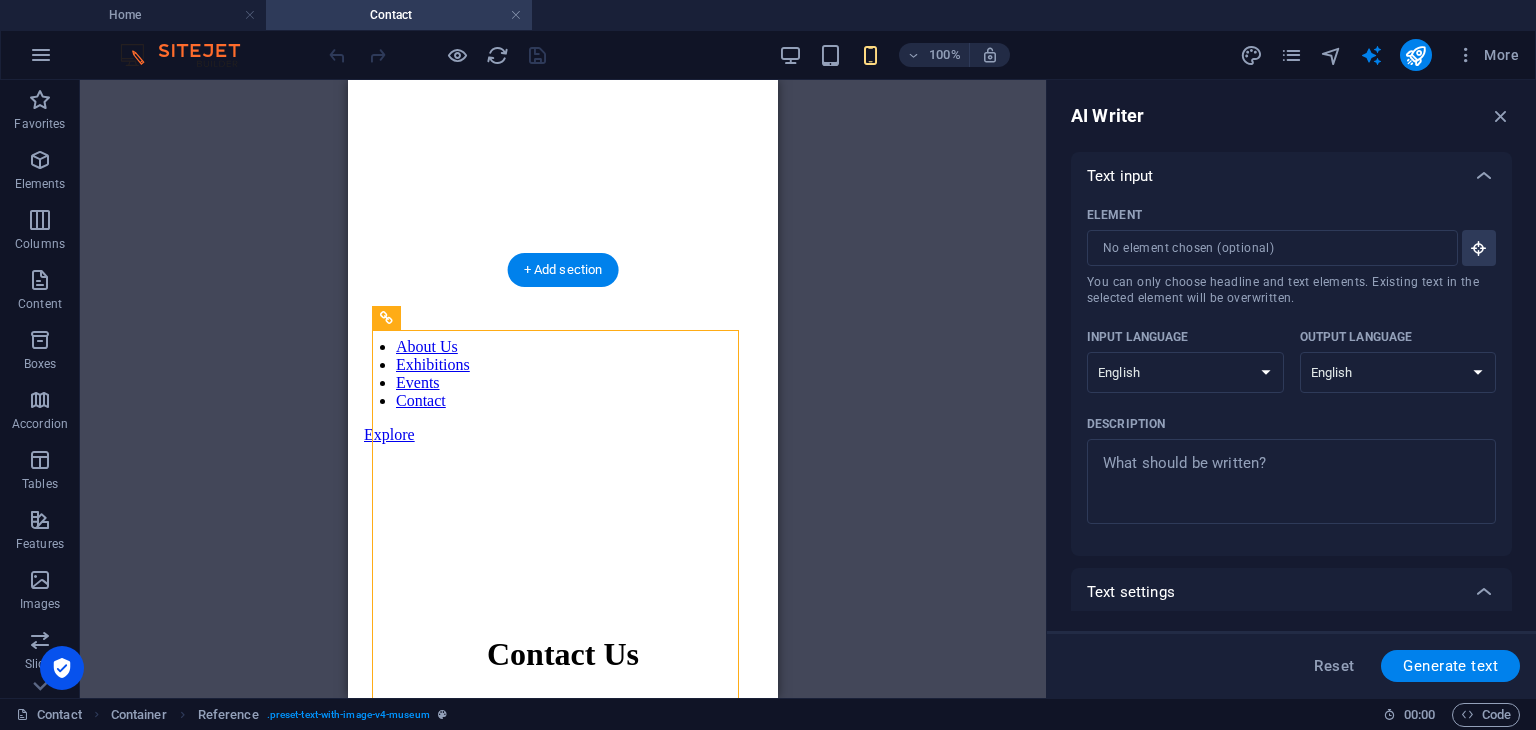drag, startPoint x: 729, startPoint y: 402, endPoint x: 407, endPoint y: 368, distance: 323.79007 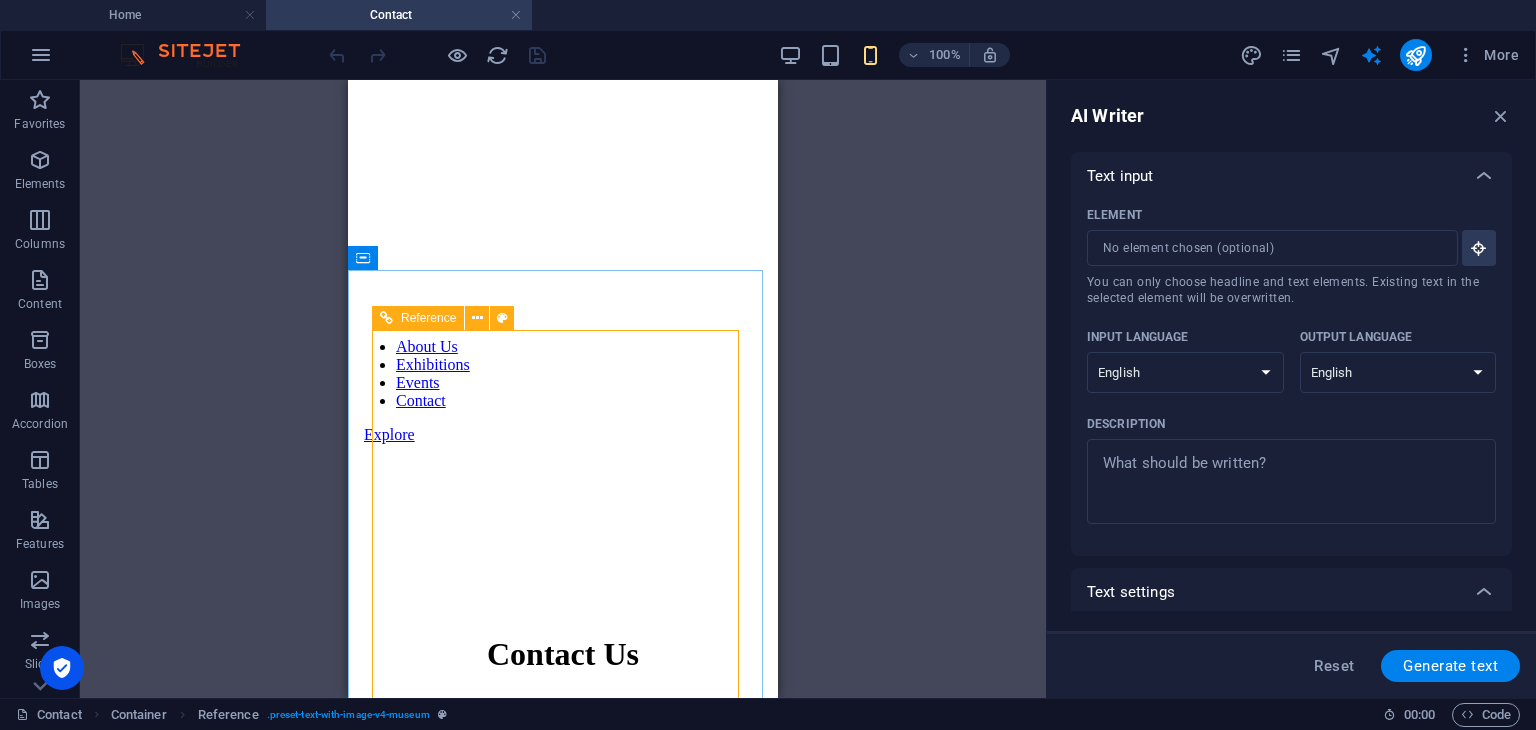 click at bounding box center (386, 318) 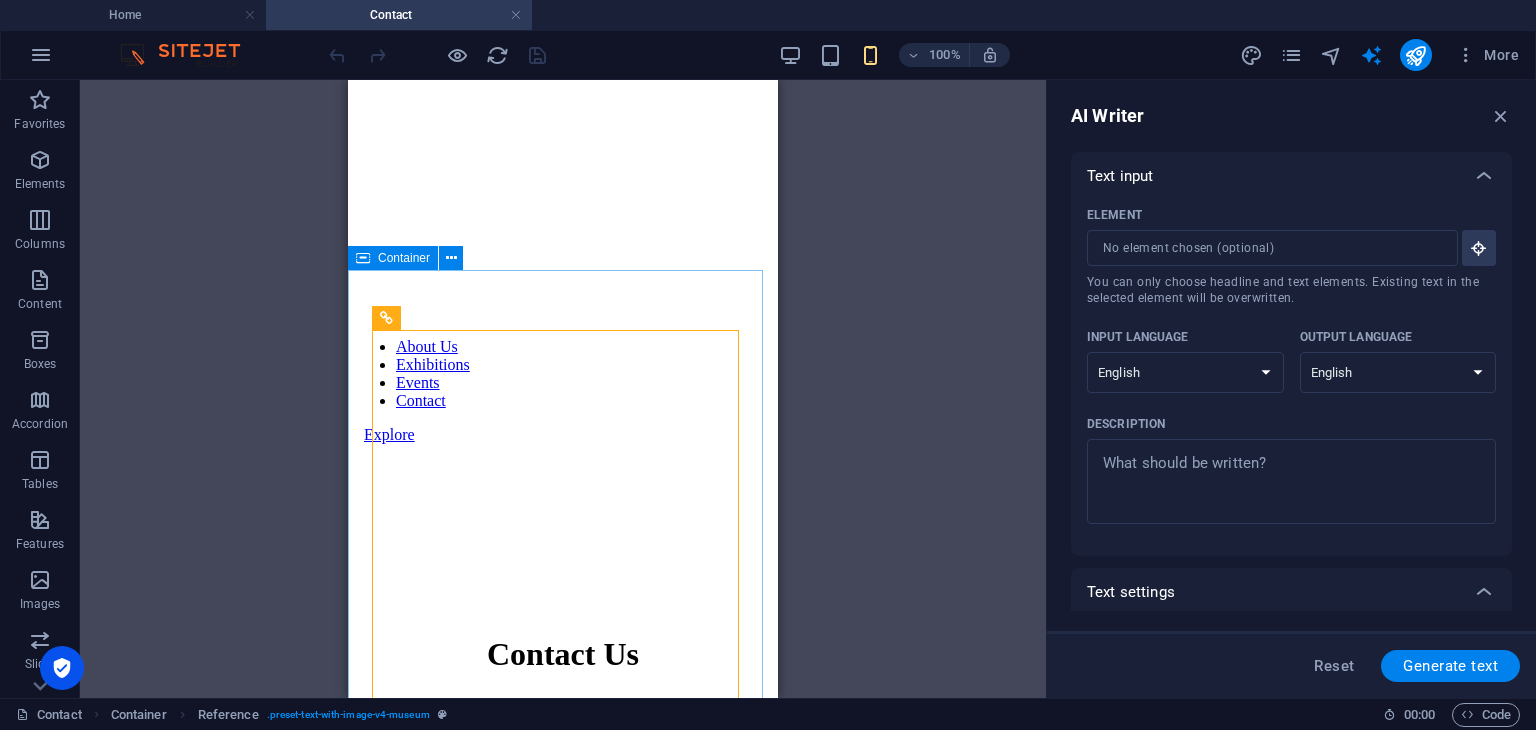click at bounding box center [363, 258] 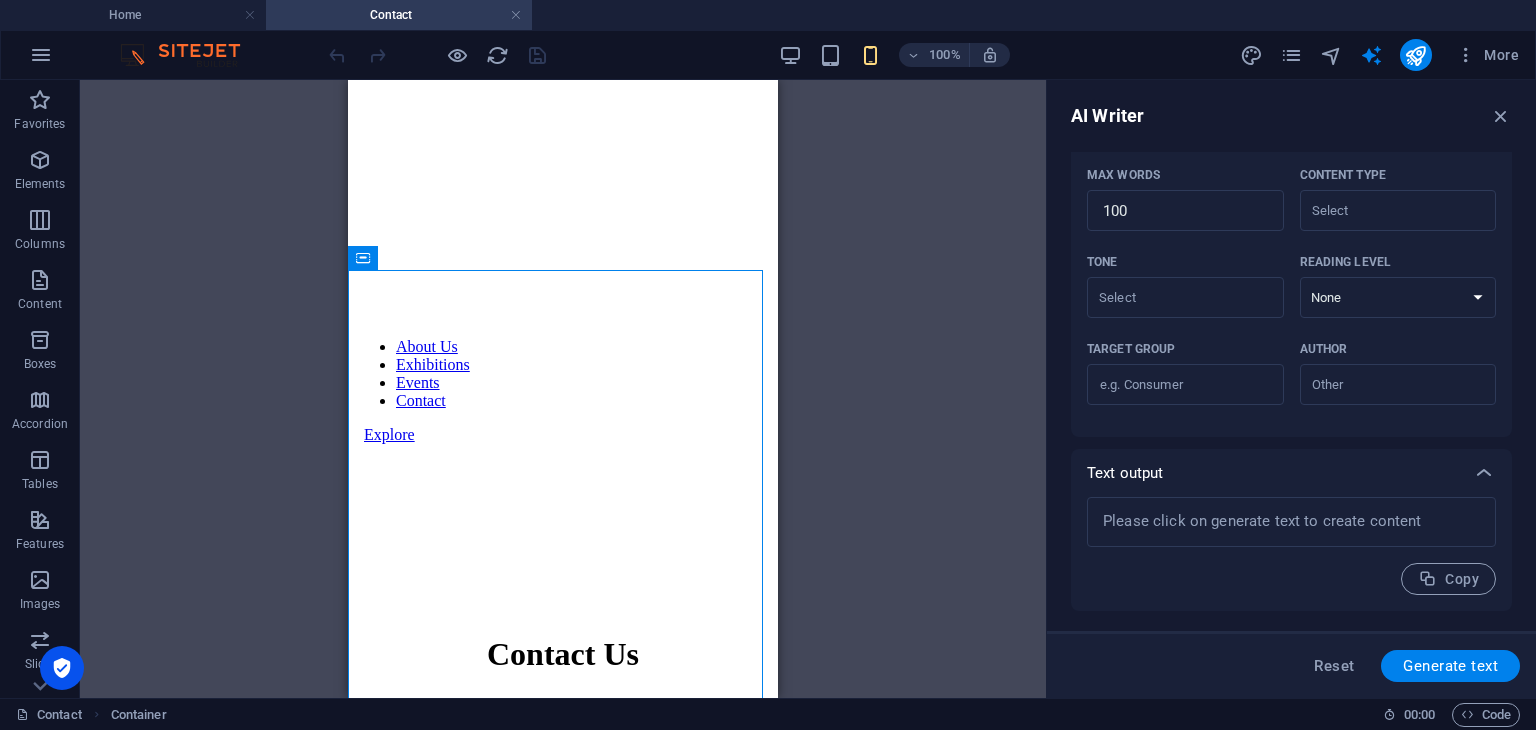 scroll, scrollTop: 0, scrollLeft: 0, axis: both 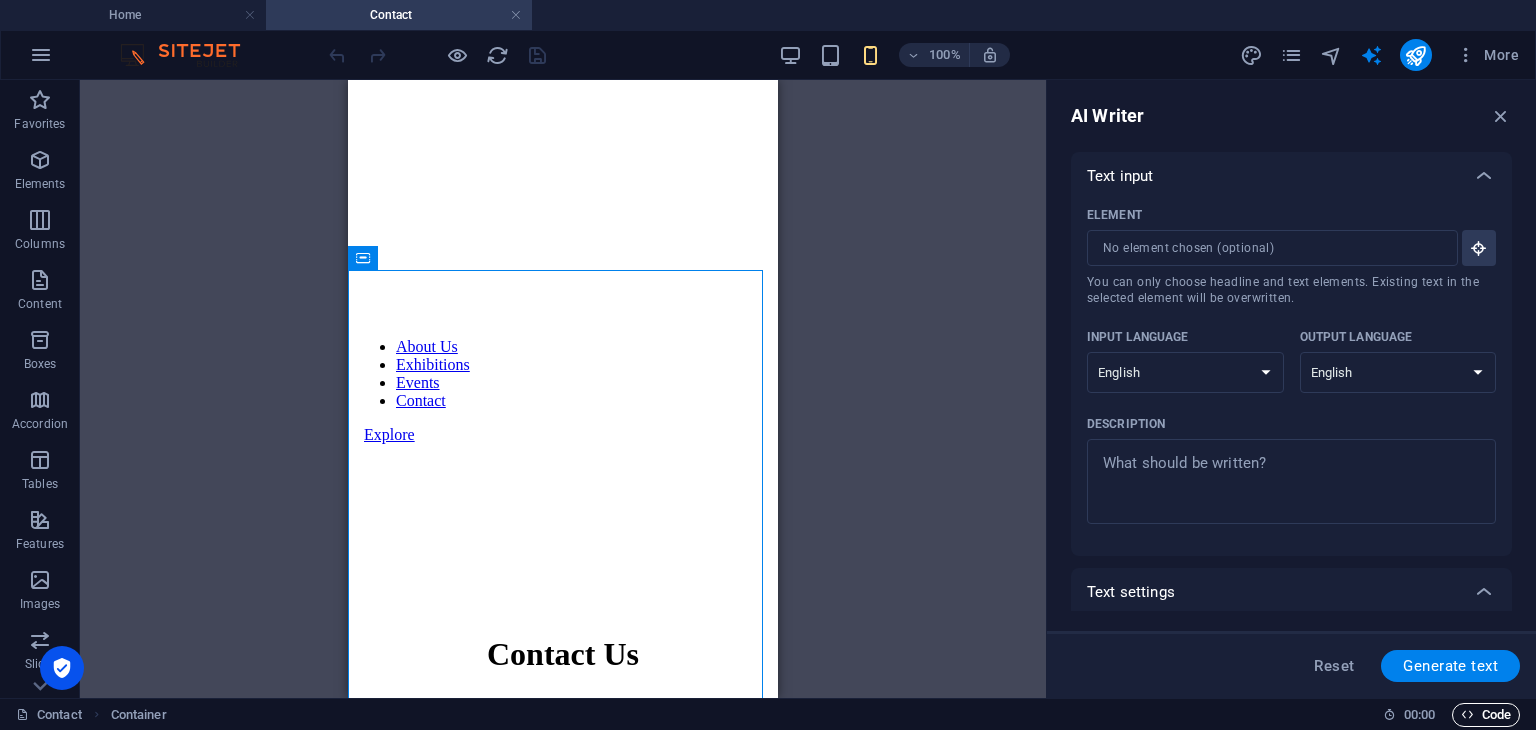 click on "Code" at bounding box center (1486, 715) 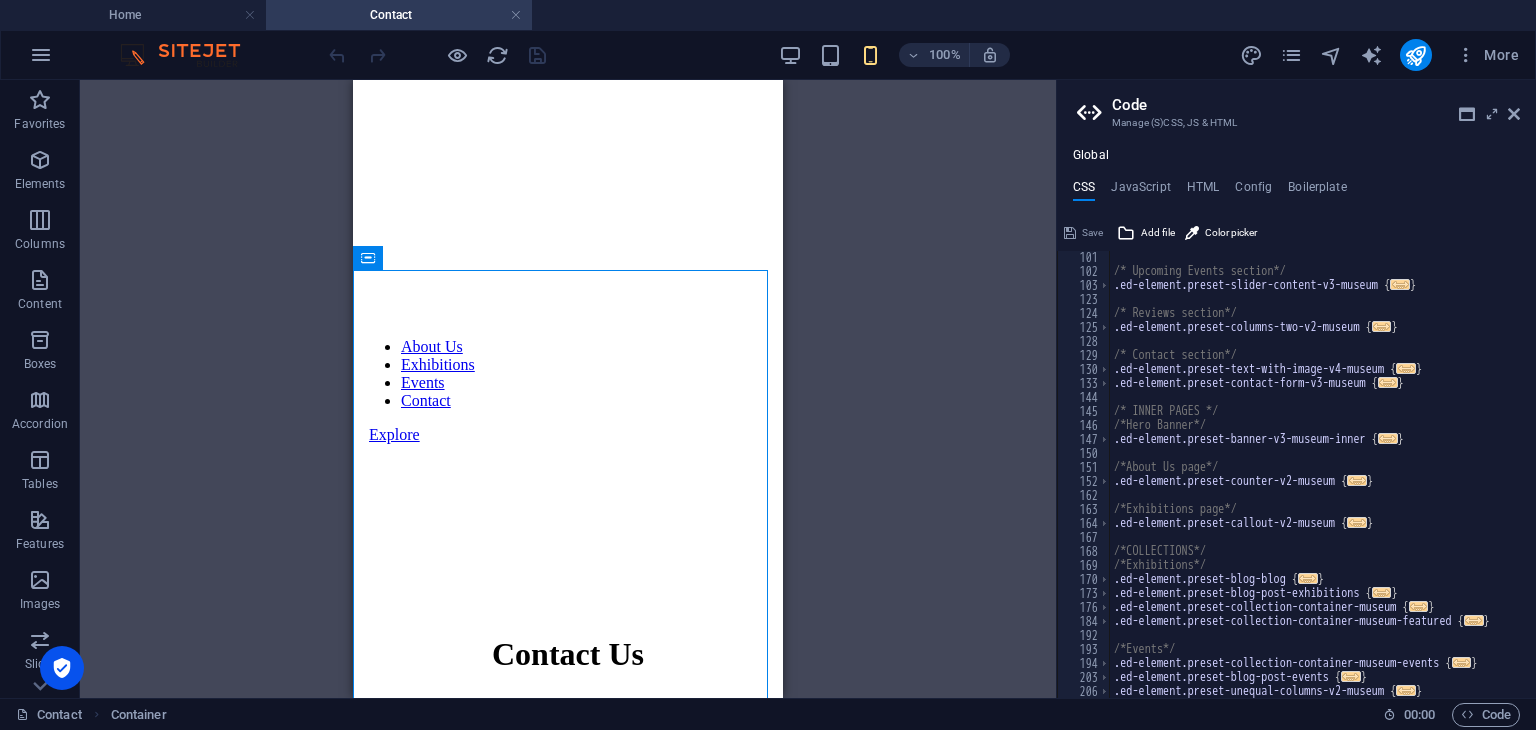 scroll, scrollTop: 0, scrollLeft: 0, axis: both 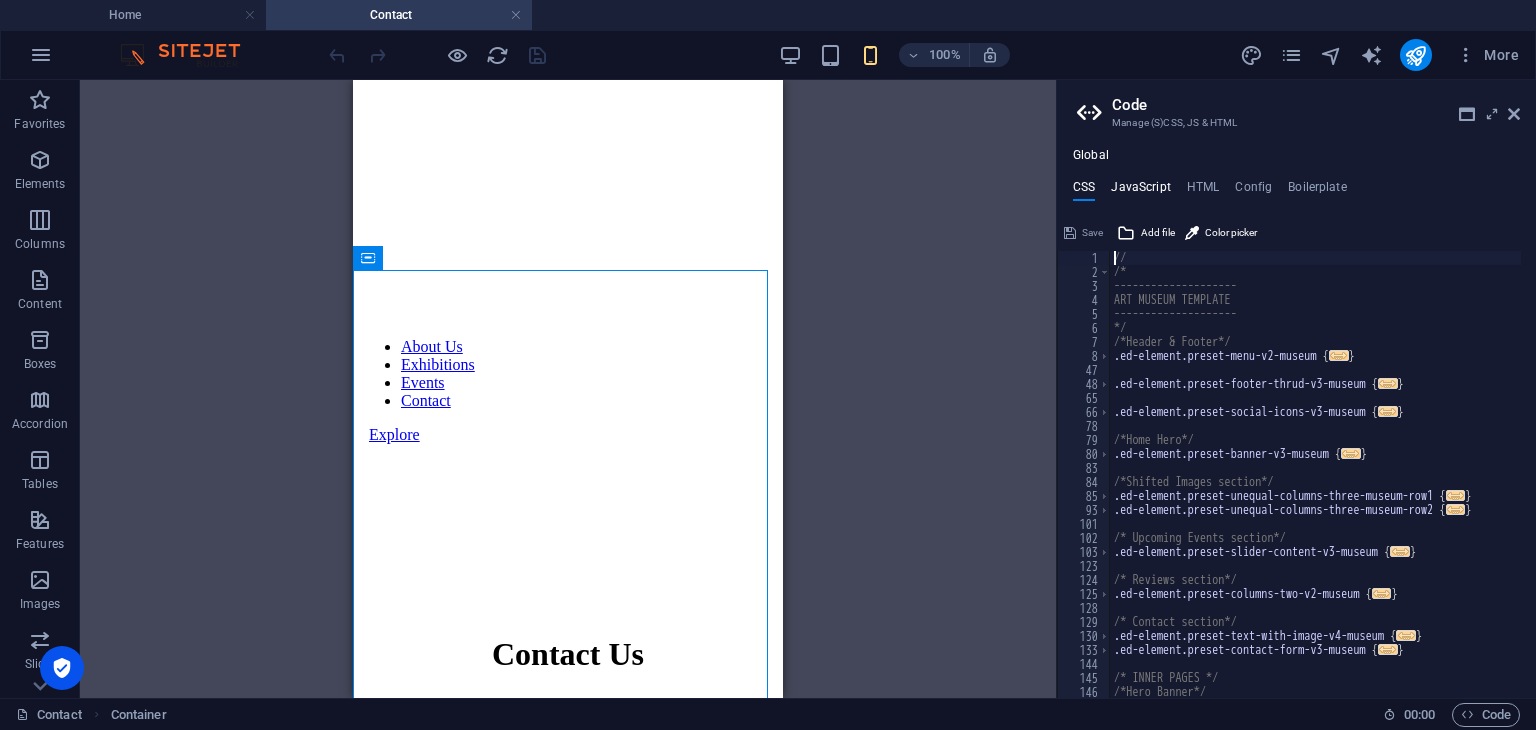 click on "JavaScript" at bounding box center [1140, 191] 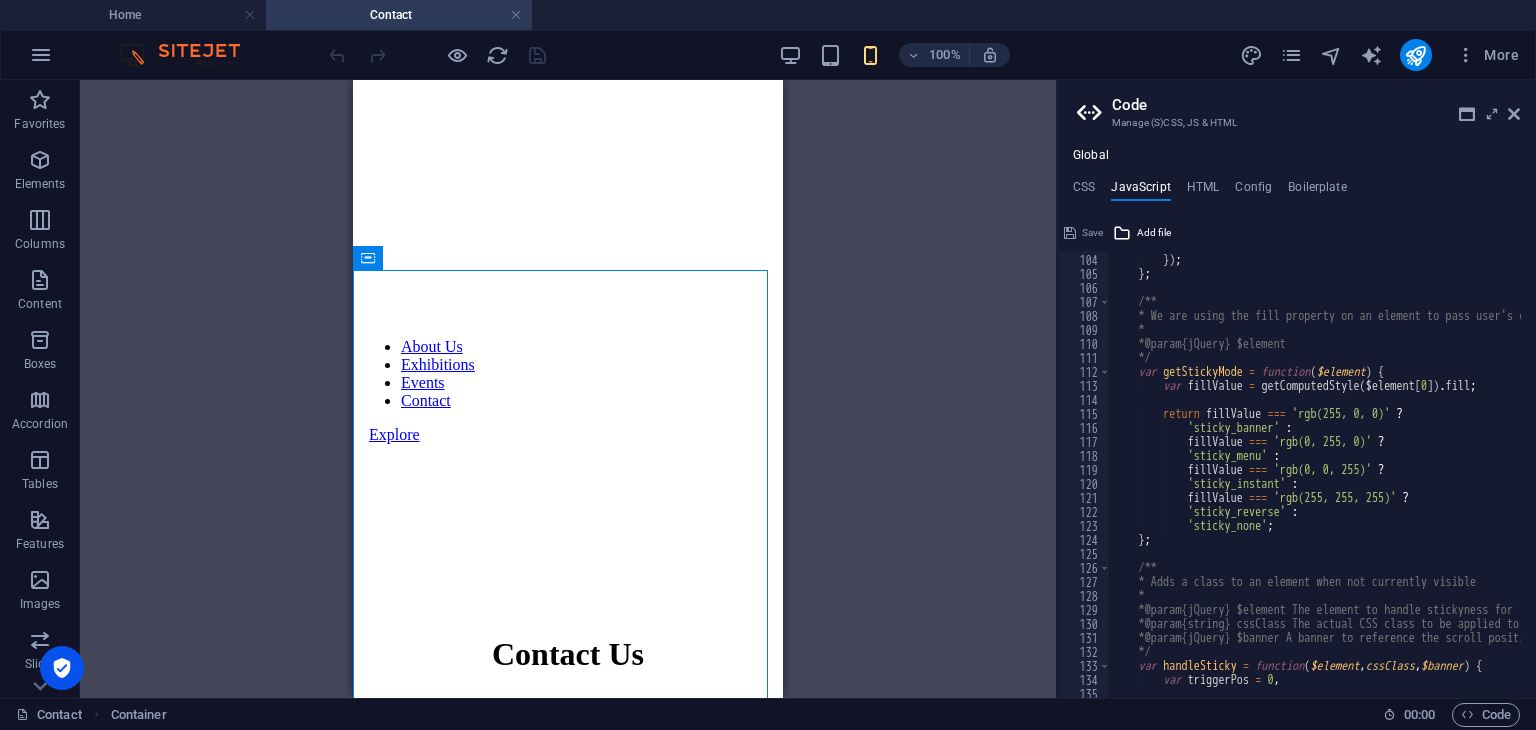 scroll, scrollTop: 1800, scrollLeft: 0, axis: vertical 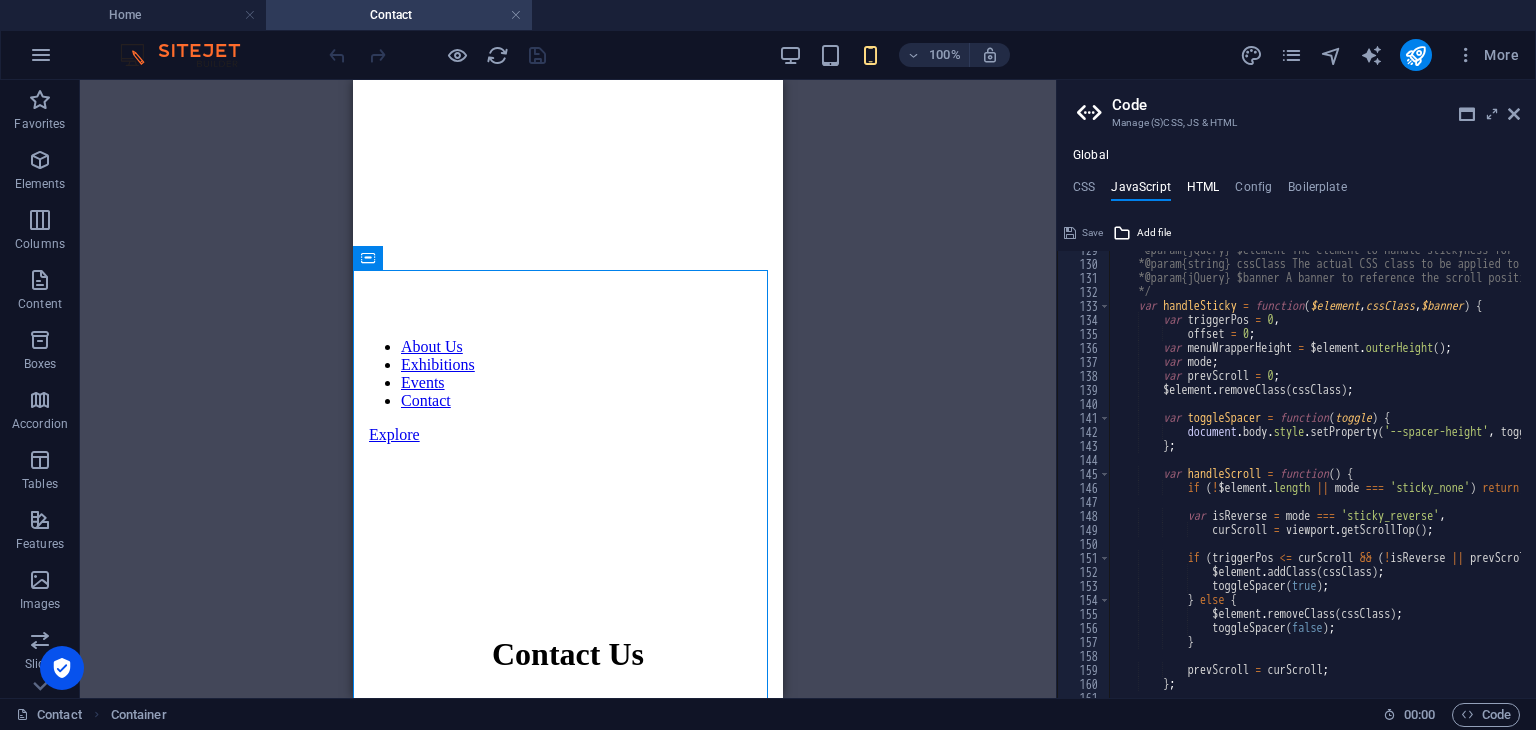 click on "HTML" at bounding box center [1203, 191] 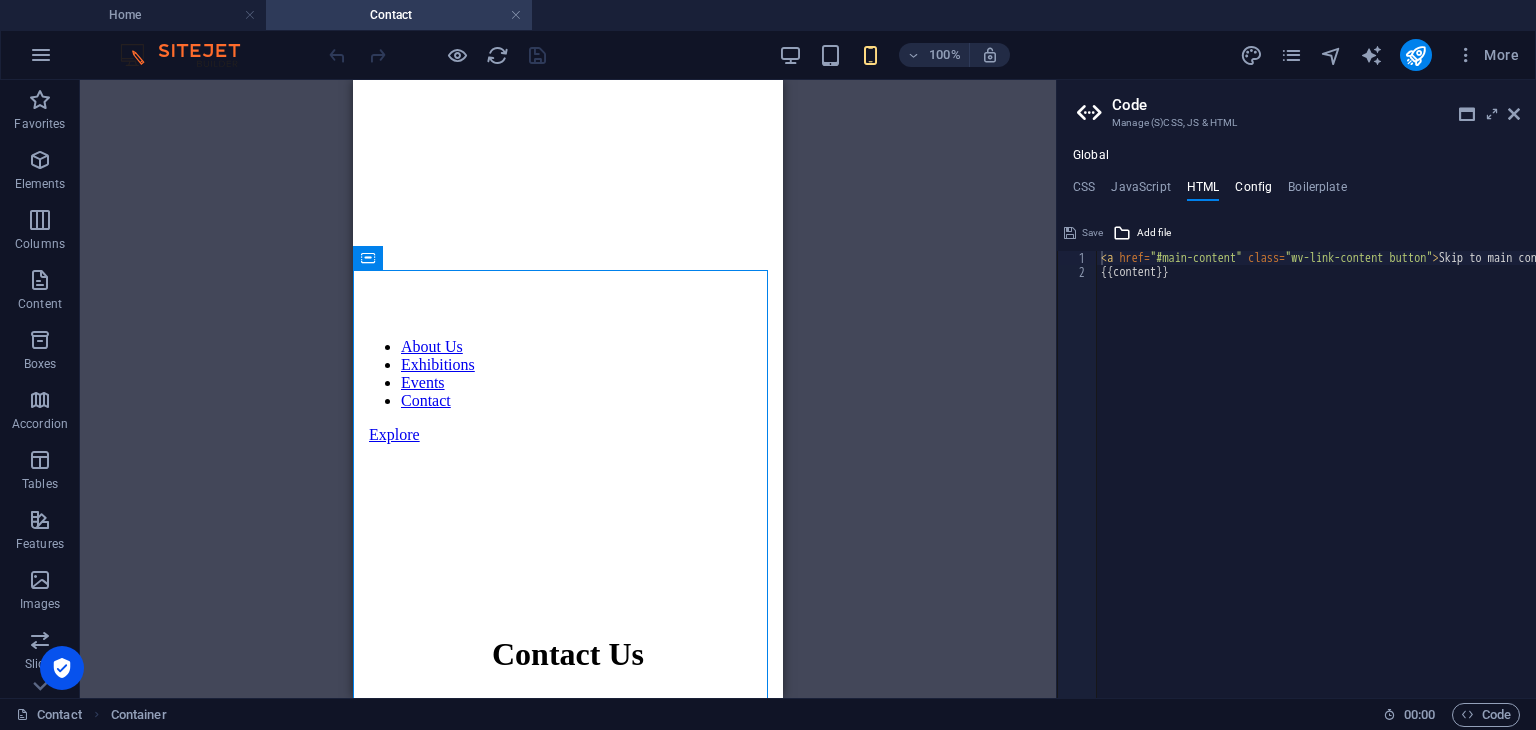 click on "Config" at bounding box center [1253, 191] 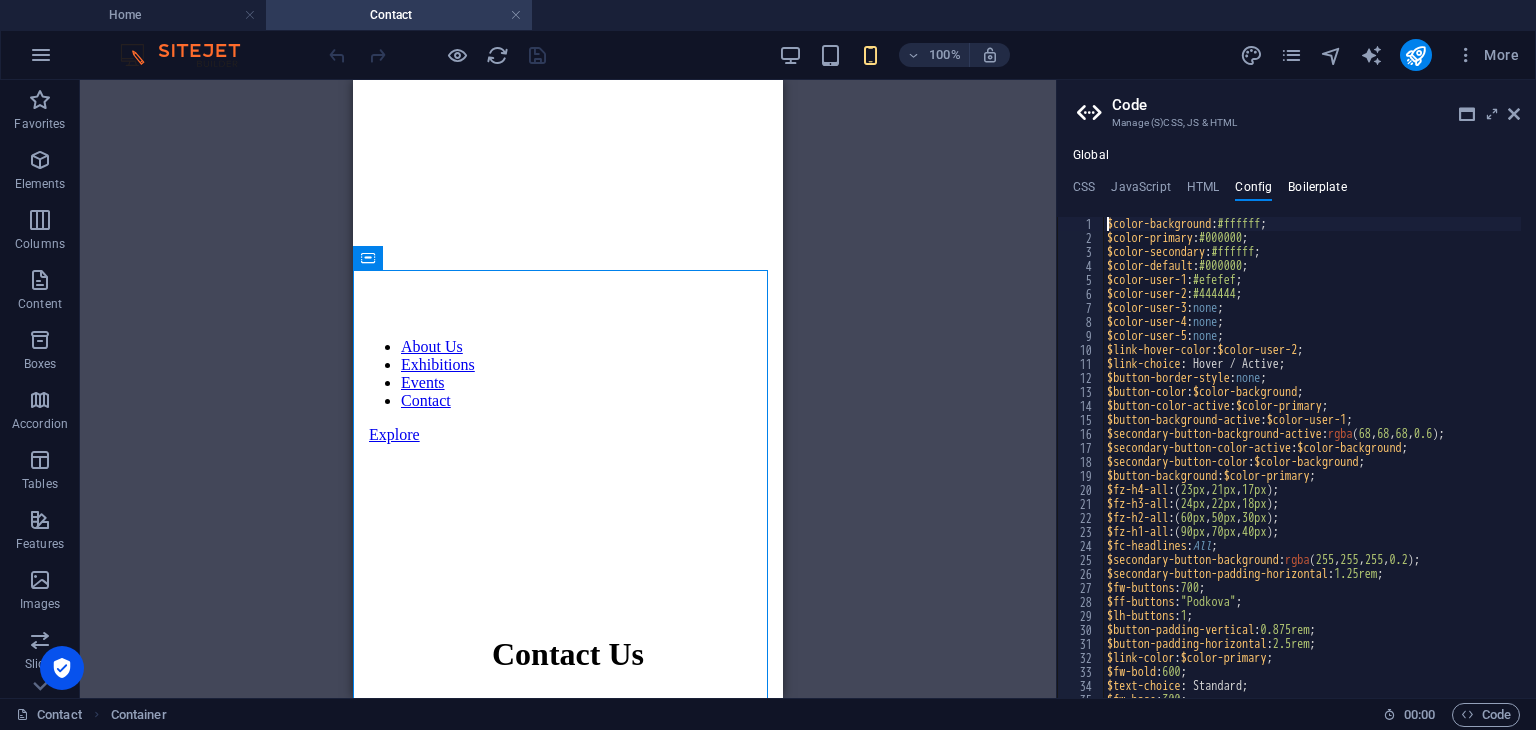click on "Boilerplate" at bounding box center [1317, 191] 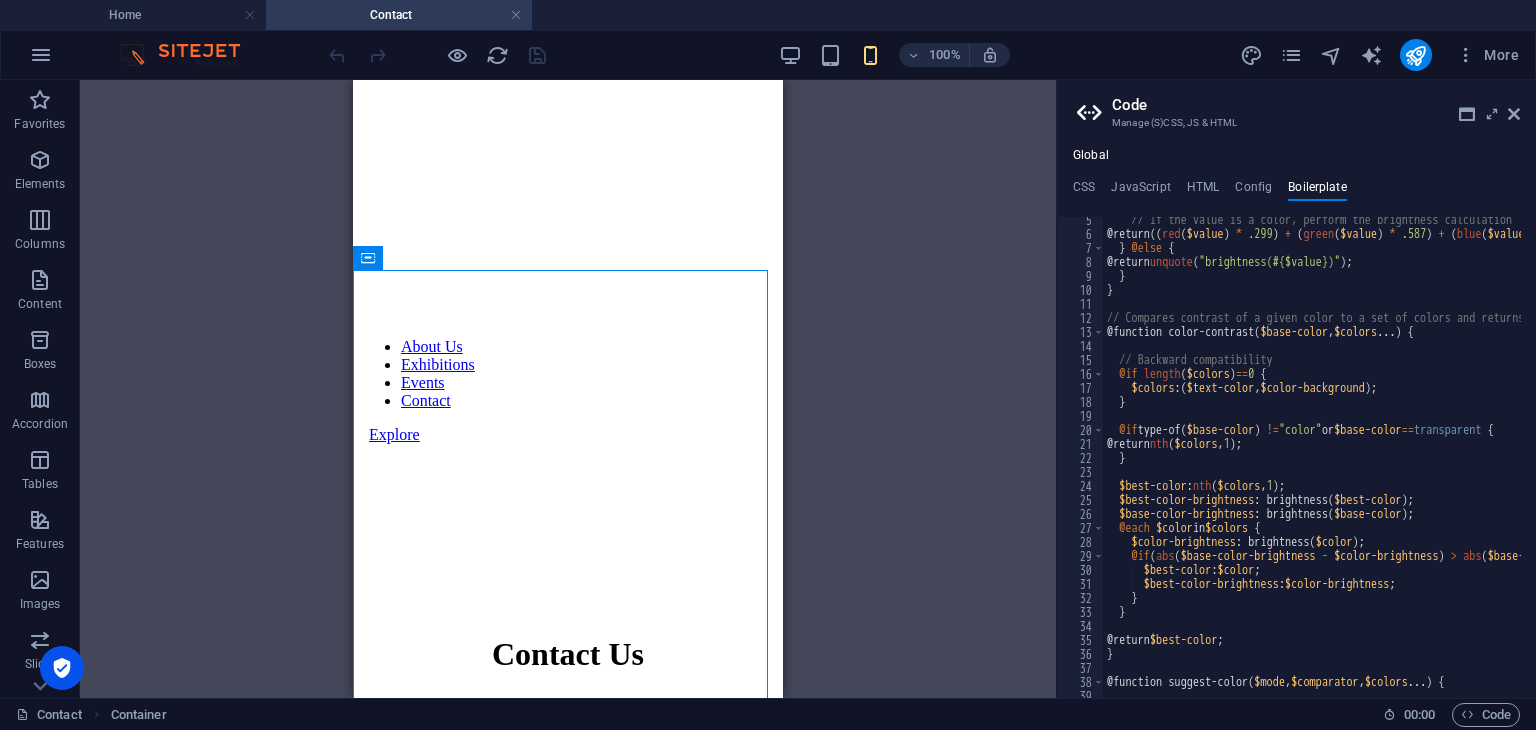 scroll, scrollTop: 34, scrollLeft: 0, axis: vertical 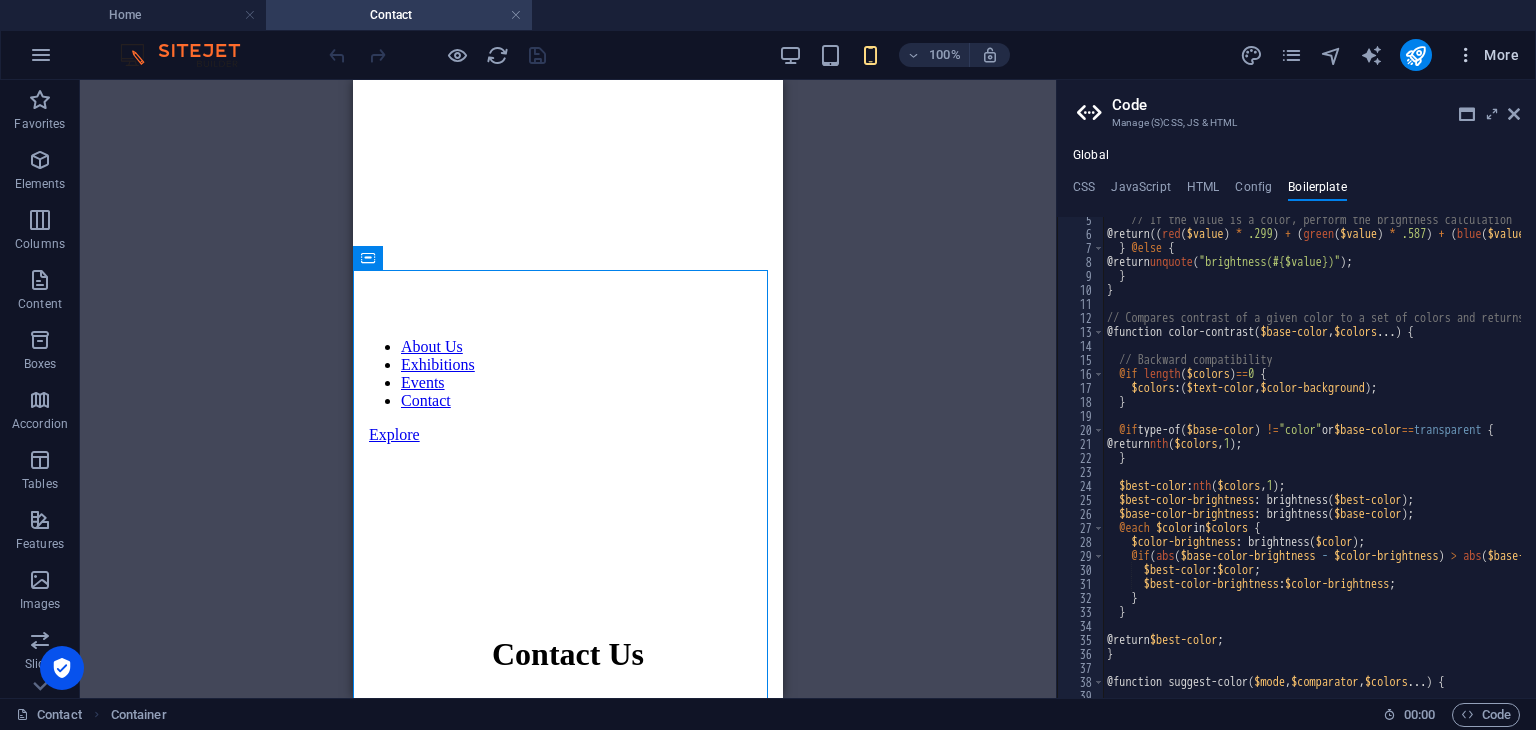 click at bounding box center (1466, 55) 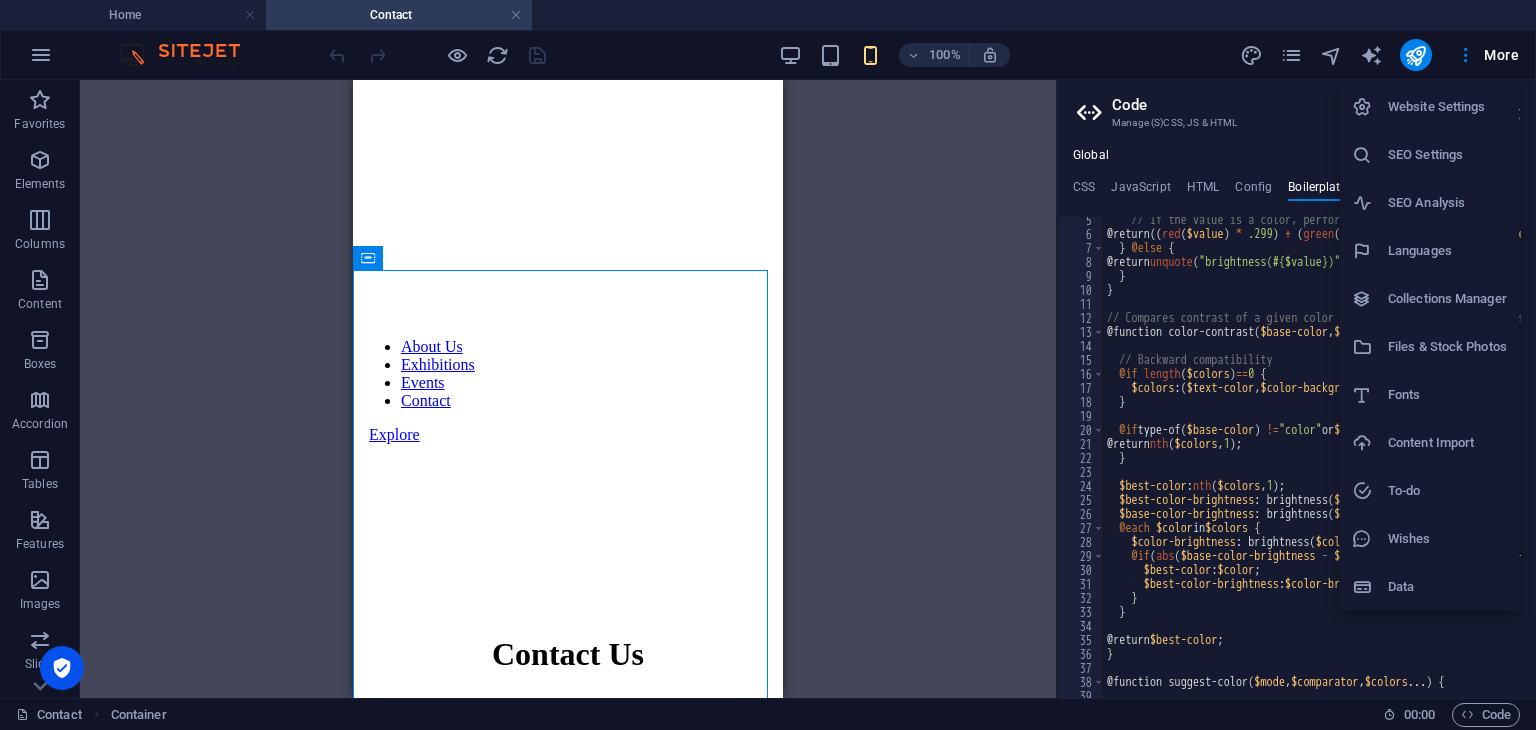 click on "SEO Analysis" at bounding box center [1429, 203] 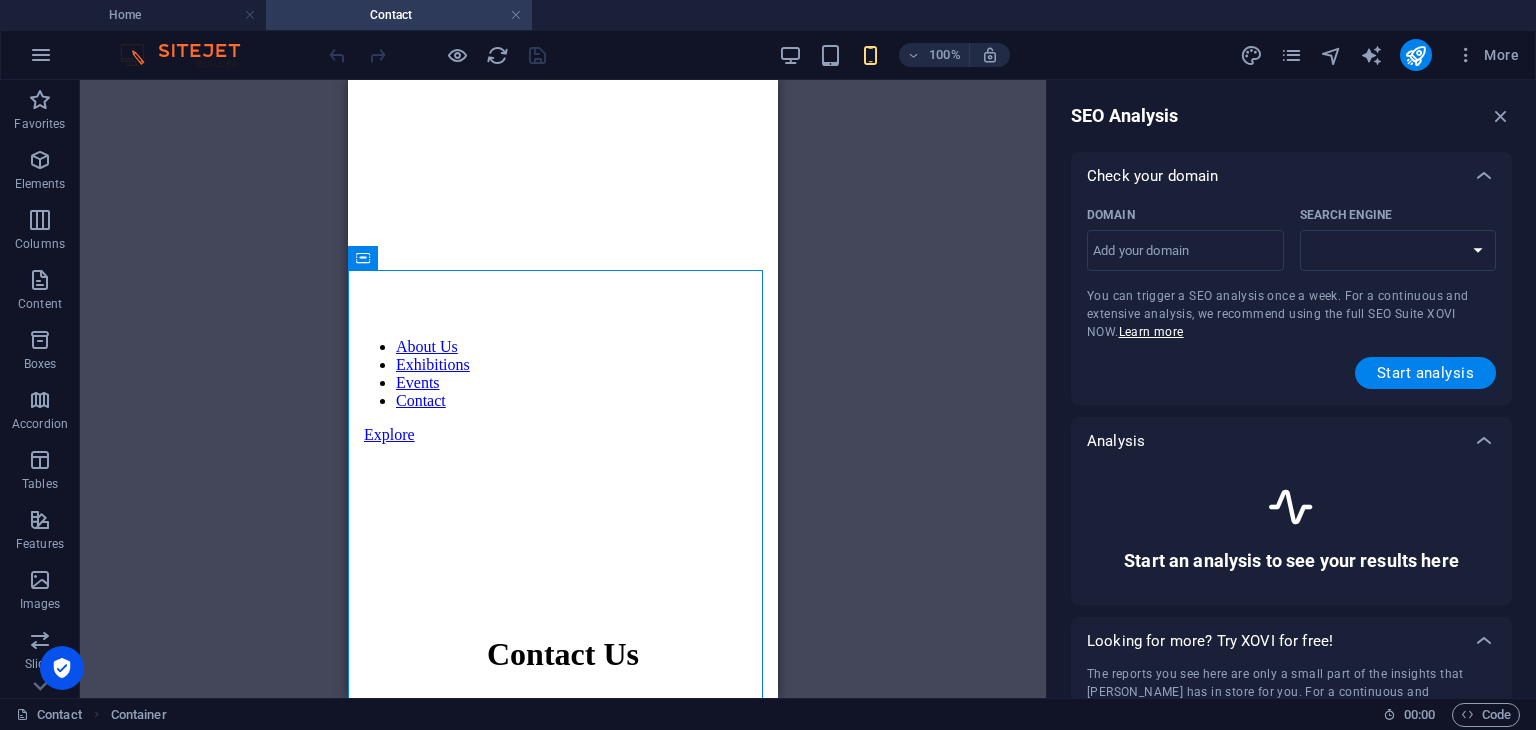 select on "[DOMAIN_NAME]" 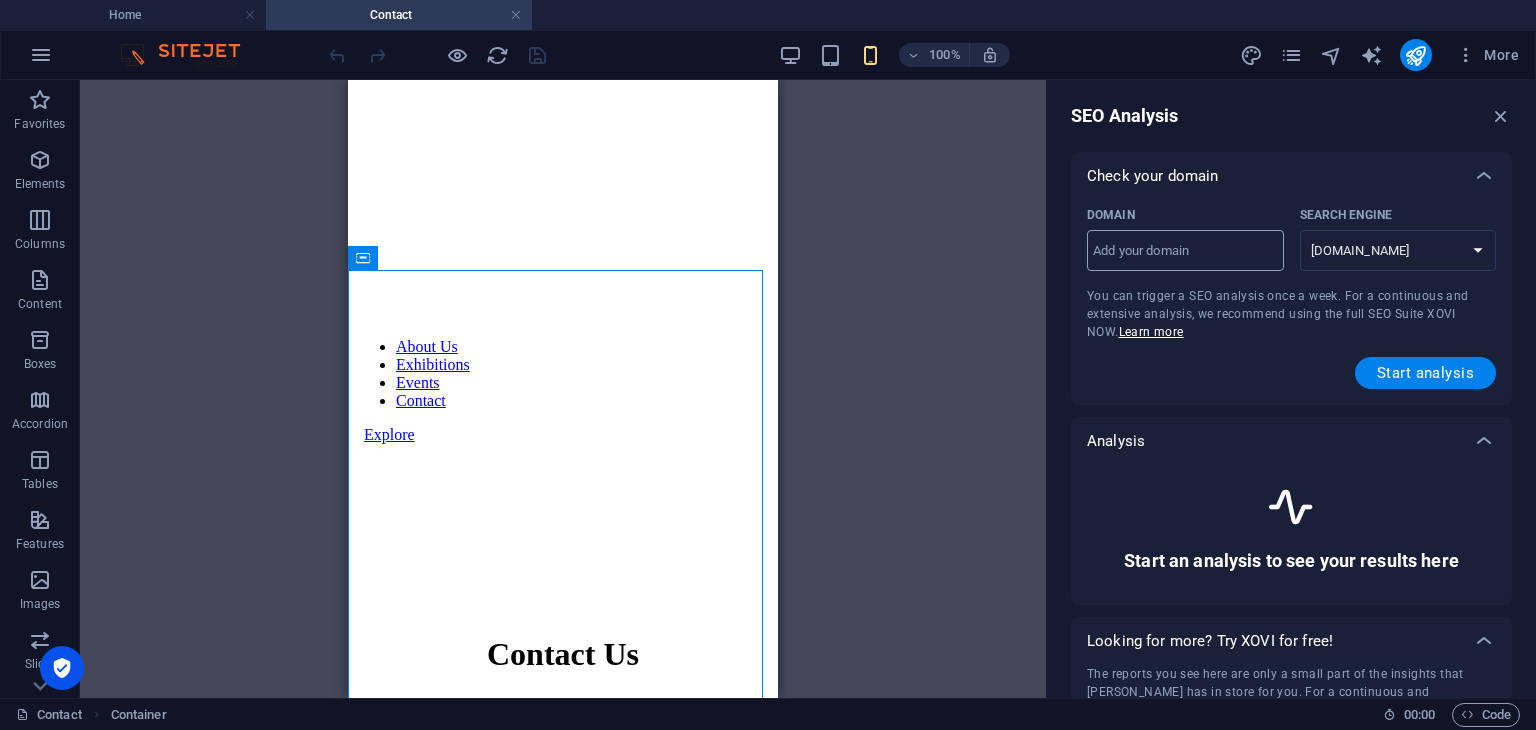 click on "Domain ​" at bounding box center (1185, 251) 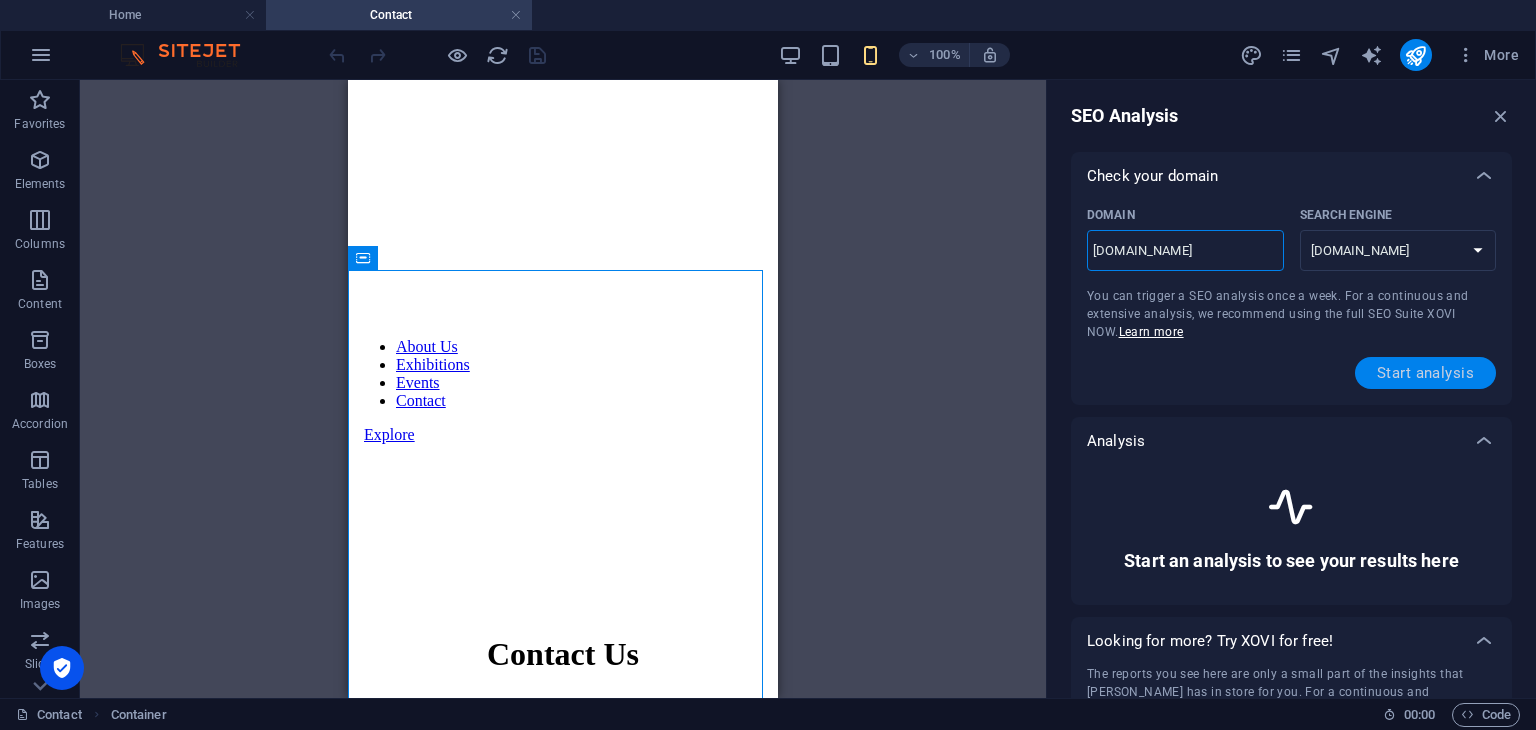 type on "[DOMAIN_NAME]" 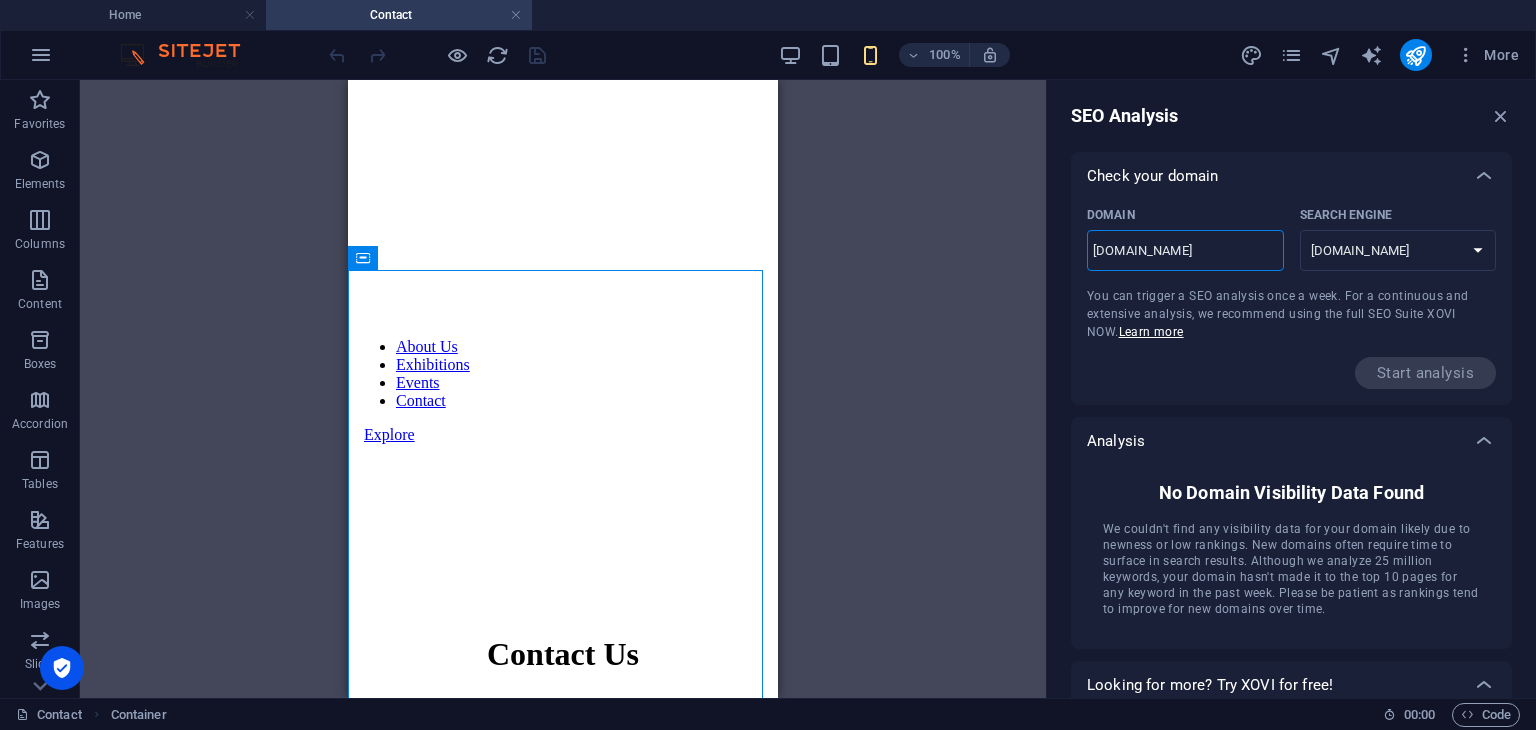 drag, startPoint x: 1266, startPoint y: 257, endPoint x: 1060, endPoint y: 257, distance: 206 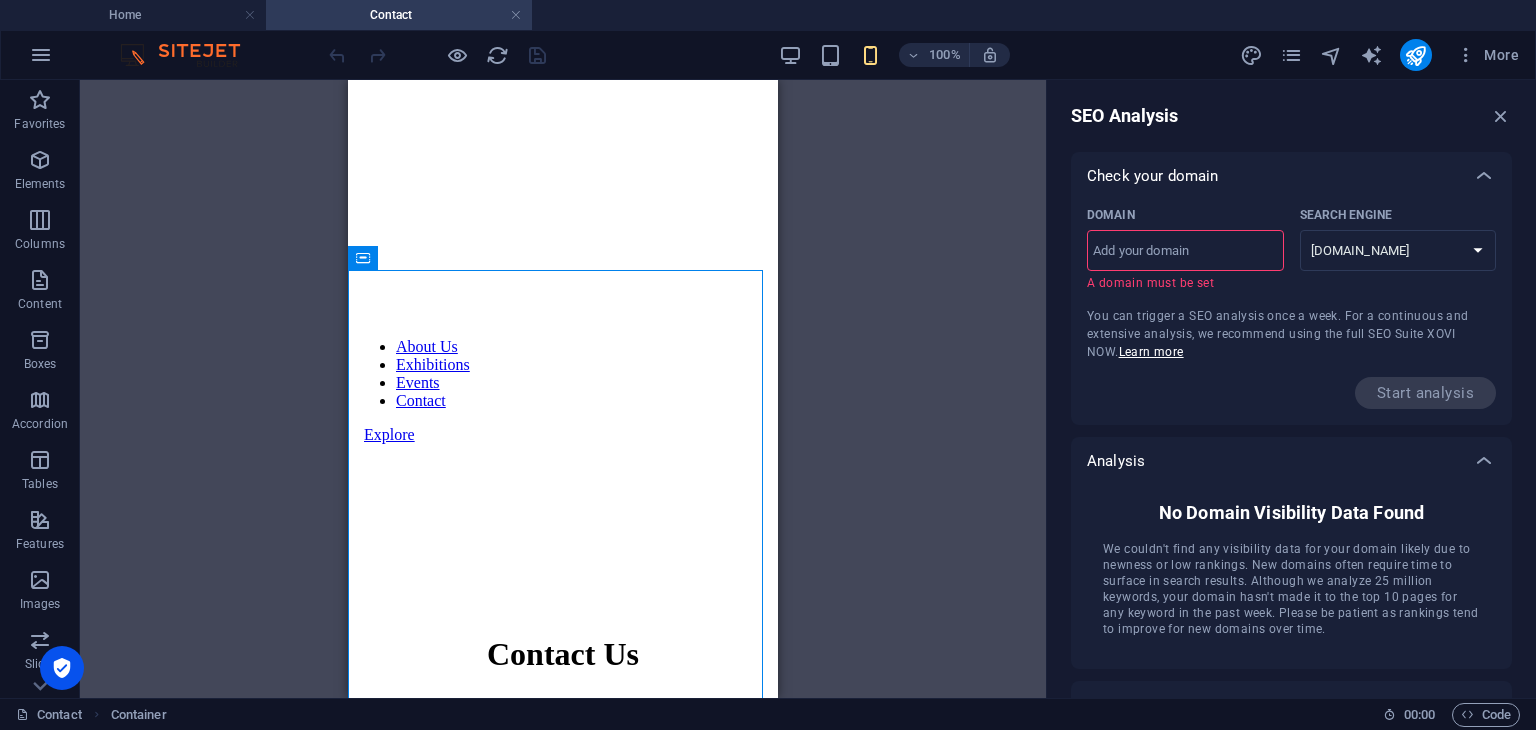 type on "i" 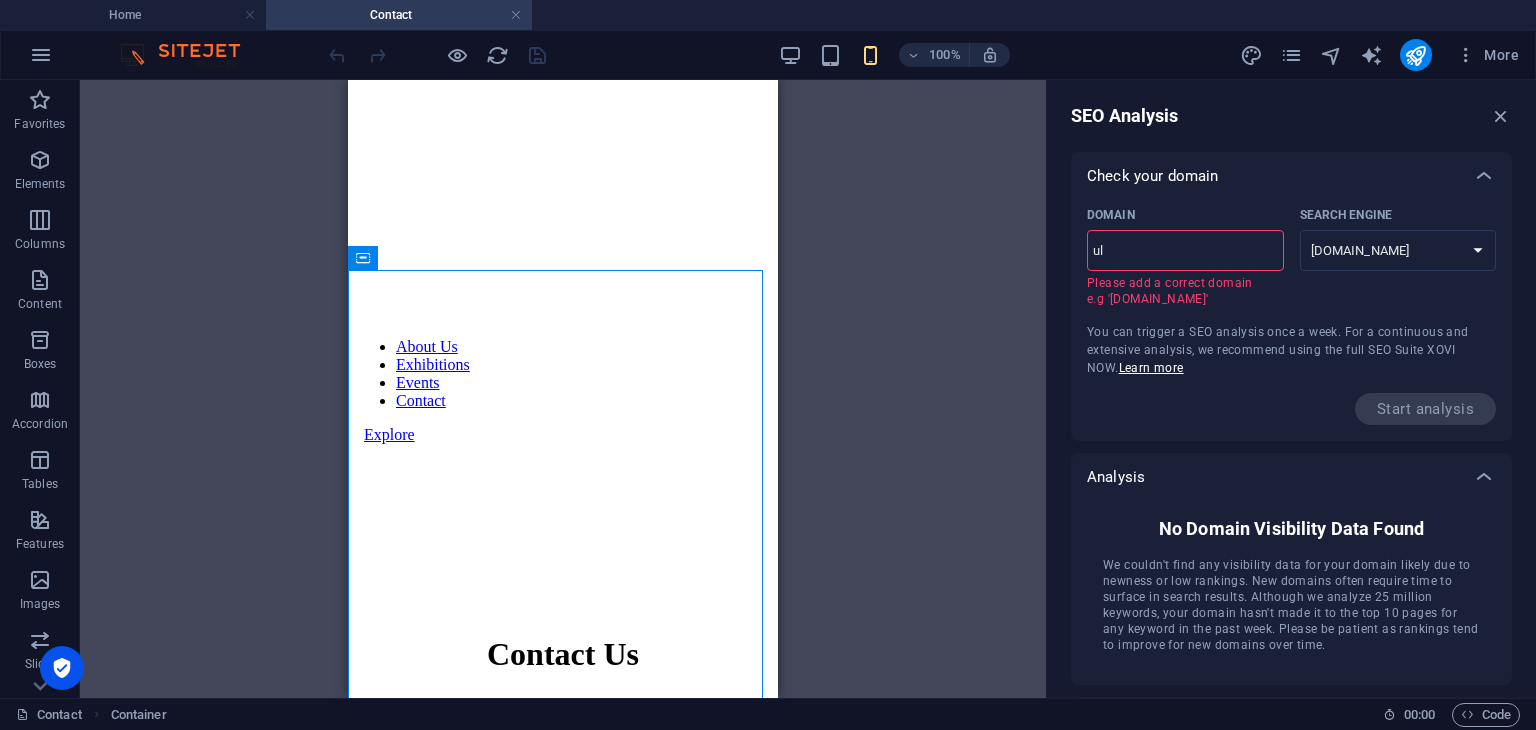 type on "u" 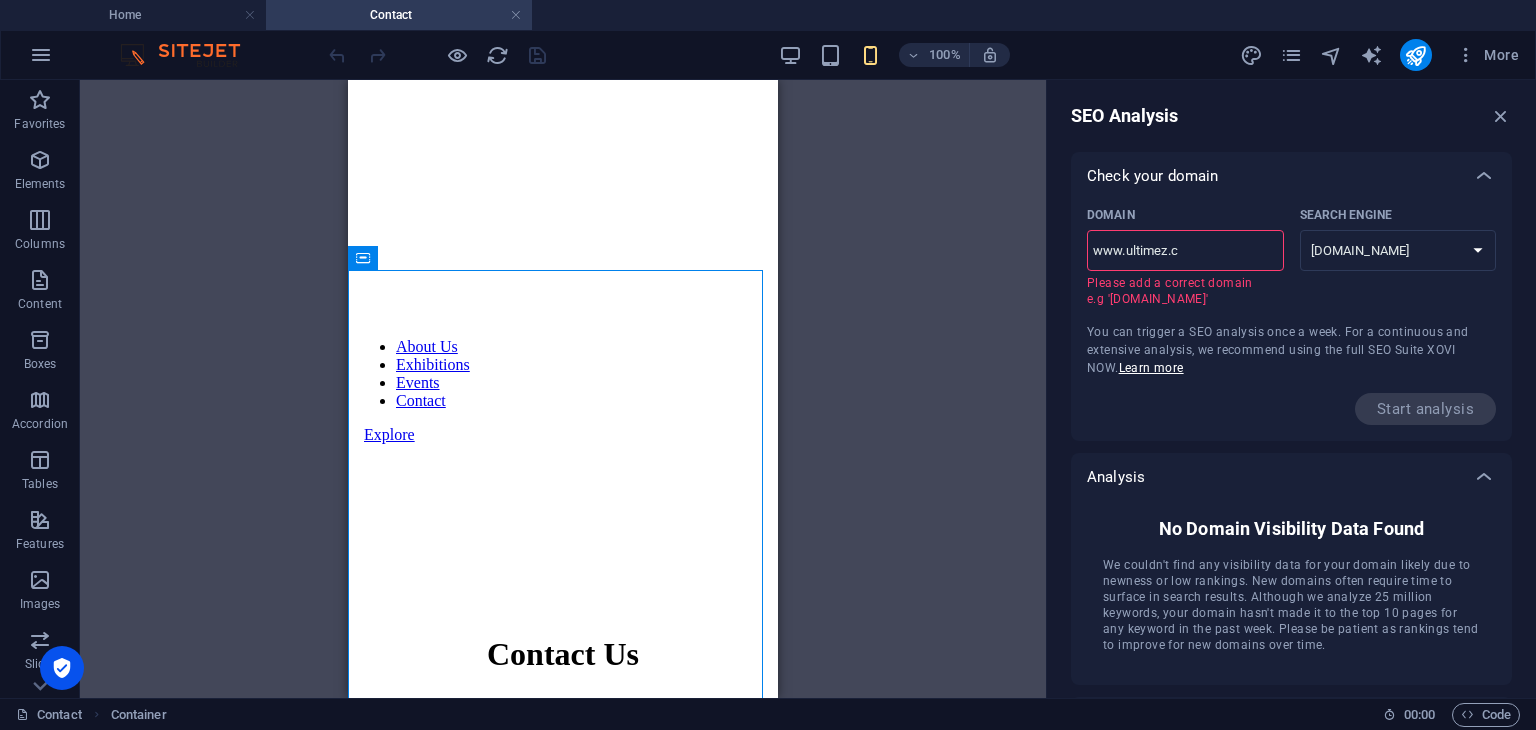 type on "[DOMAIN_NAME]" 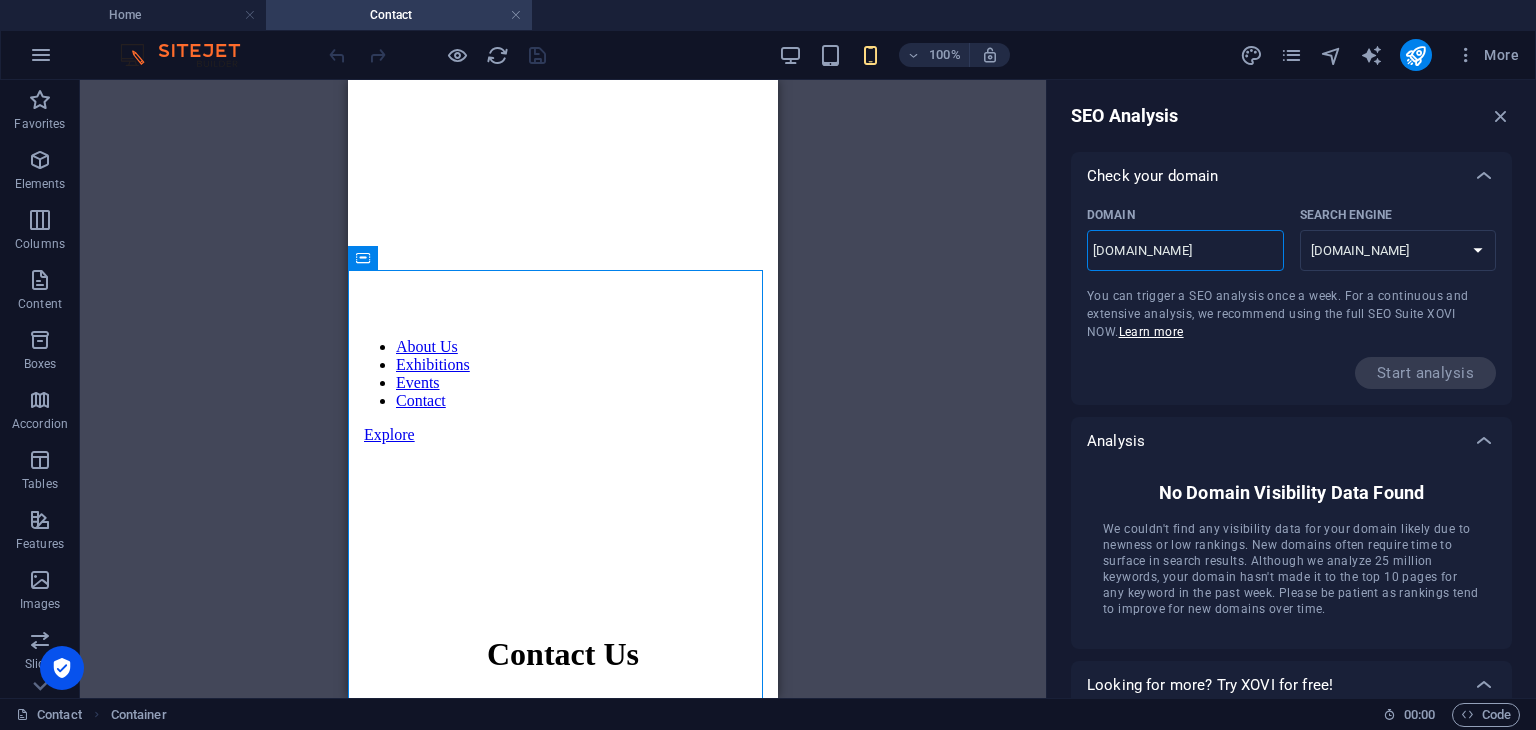 type on "[DOMAIN_NAME]" 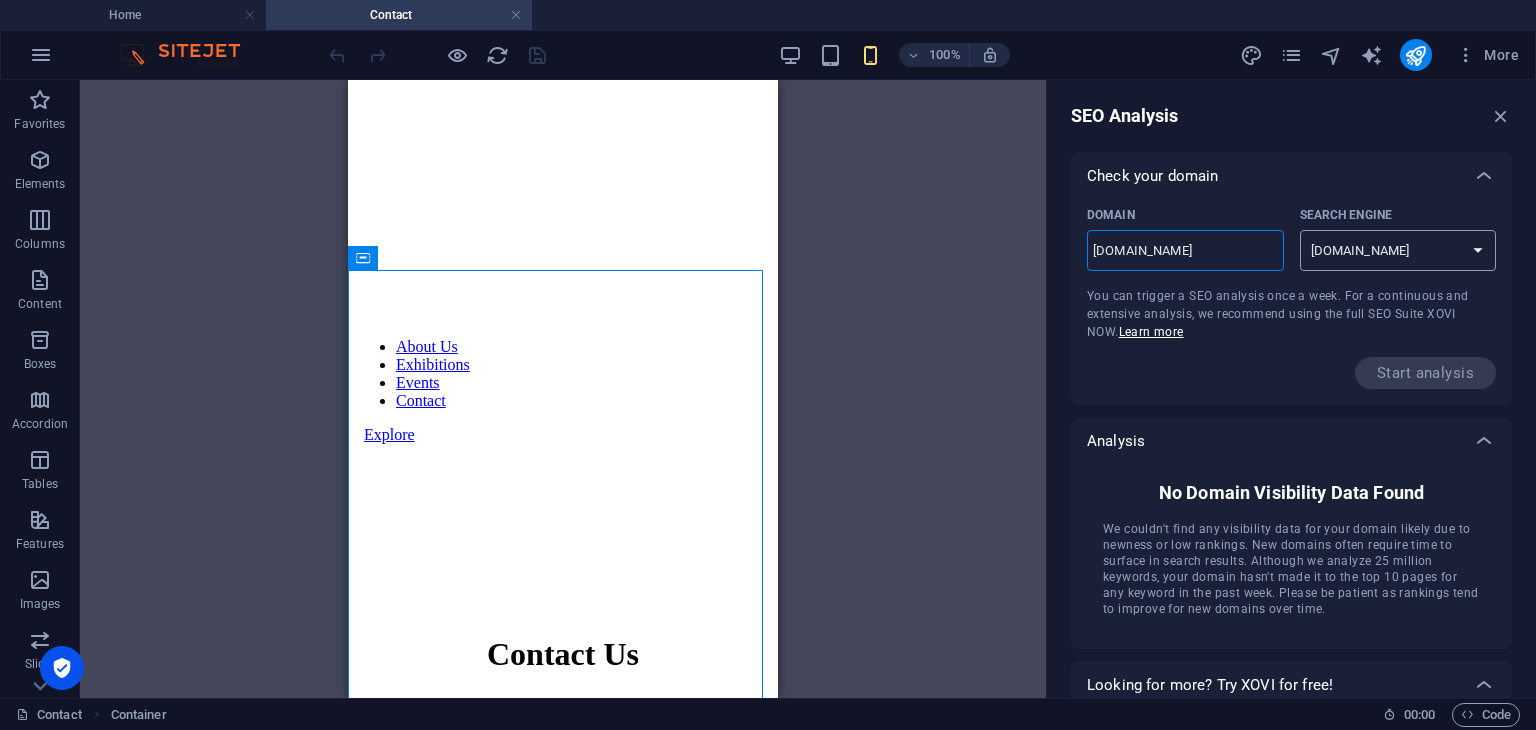 type on "[DOMAIN_NAME]" 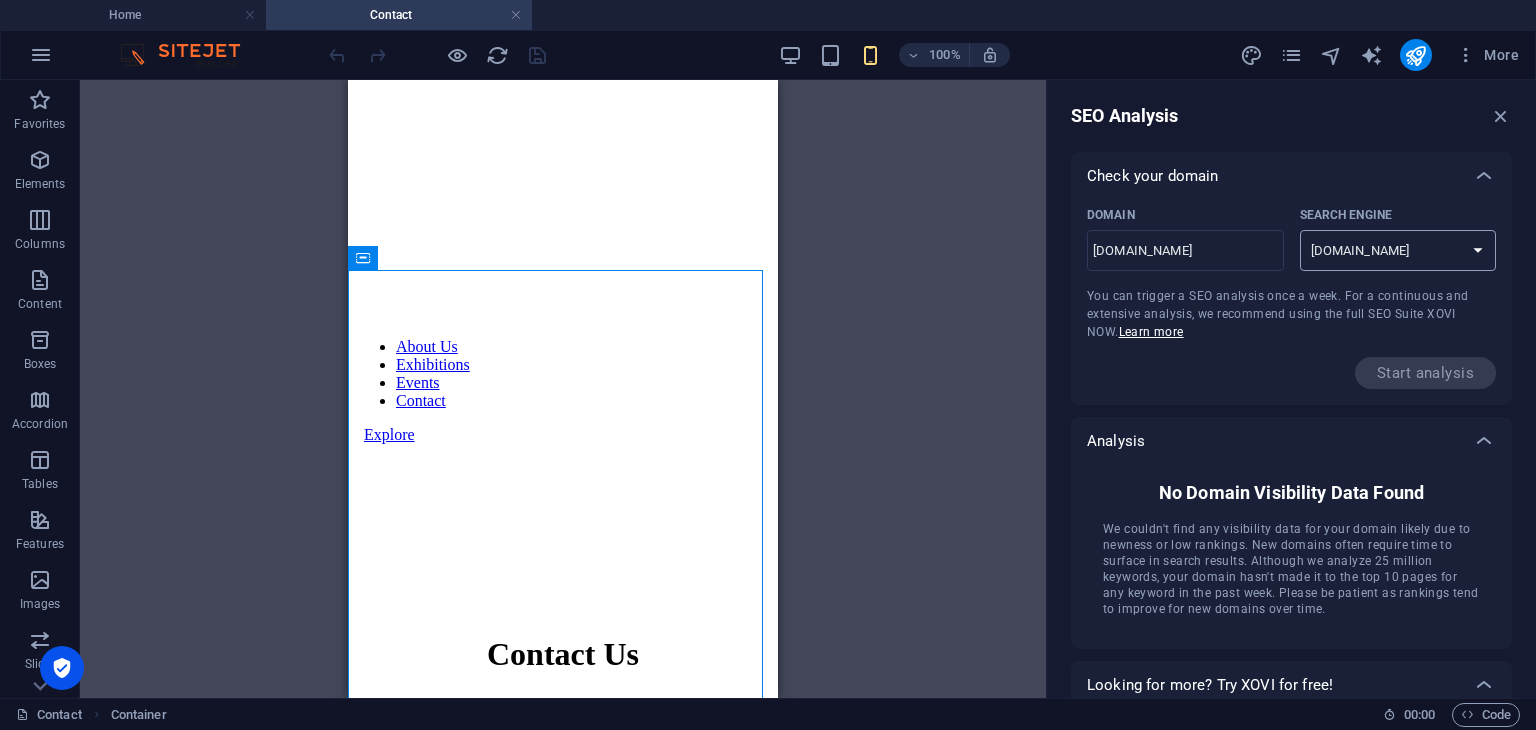 click on "[DOMAIN_NAME] [DOMAIN_NAME] [DOMAIN_NAME] [DOMAIN_NAME] [DOMAIN_NAME] [DOMAIN_NAME] [DOMAIN_NAME] [DOMAIN_NAME] [DOMAIN_NAME] [DOMAIN_NAME]" at bounding box center [1398, 250] 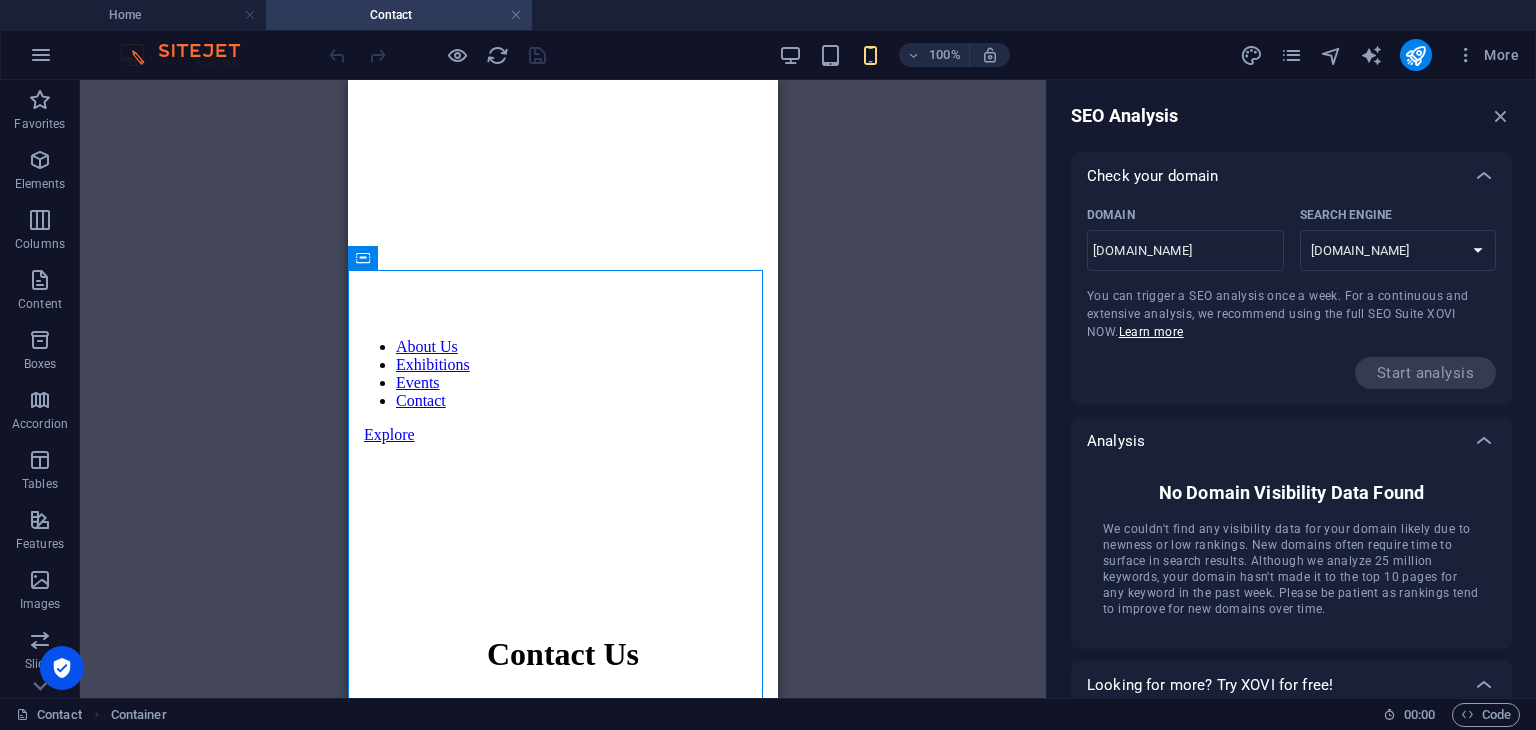 scroll, scrollTop: 201, scrollLeft: 0, axis: vertical 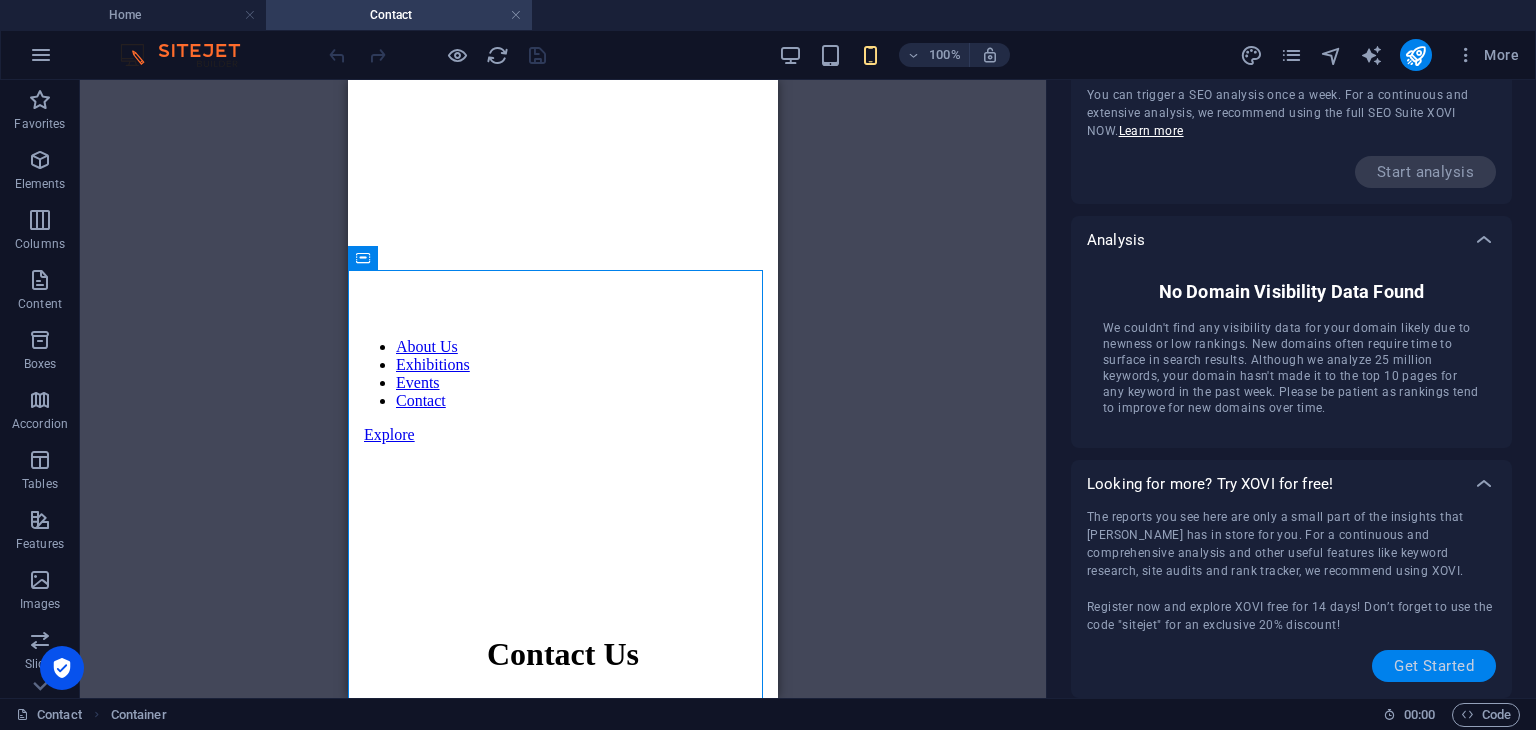 click on "Get Started" at bounding box center [1434, 666] 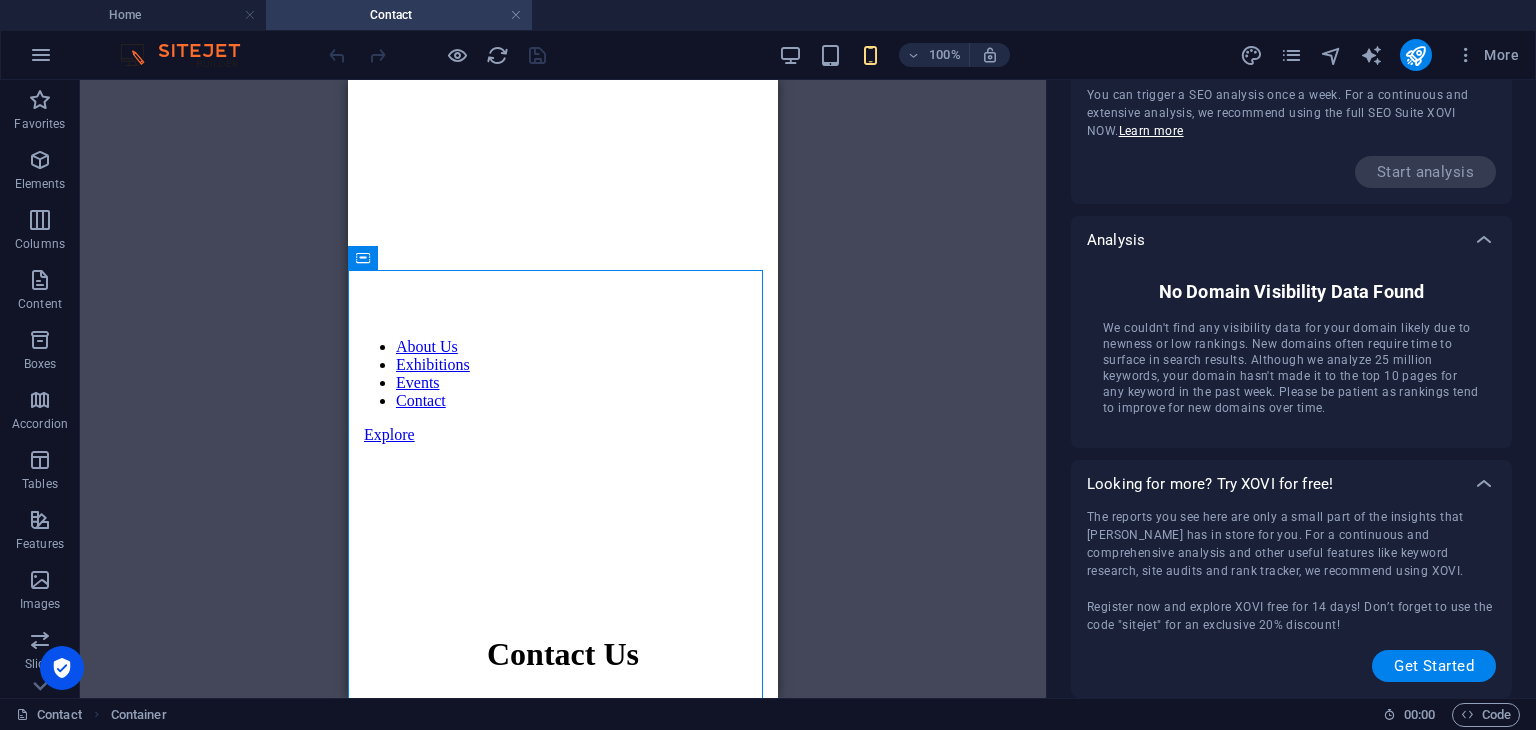 scroll, scrollTop: 0, scrollLeft: 0, axis: both 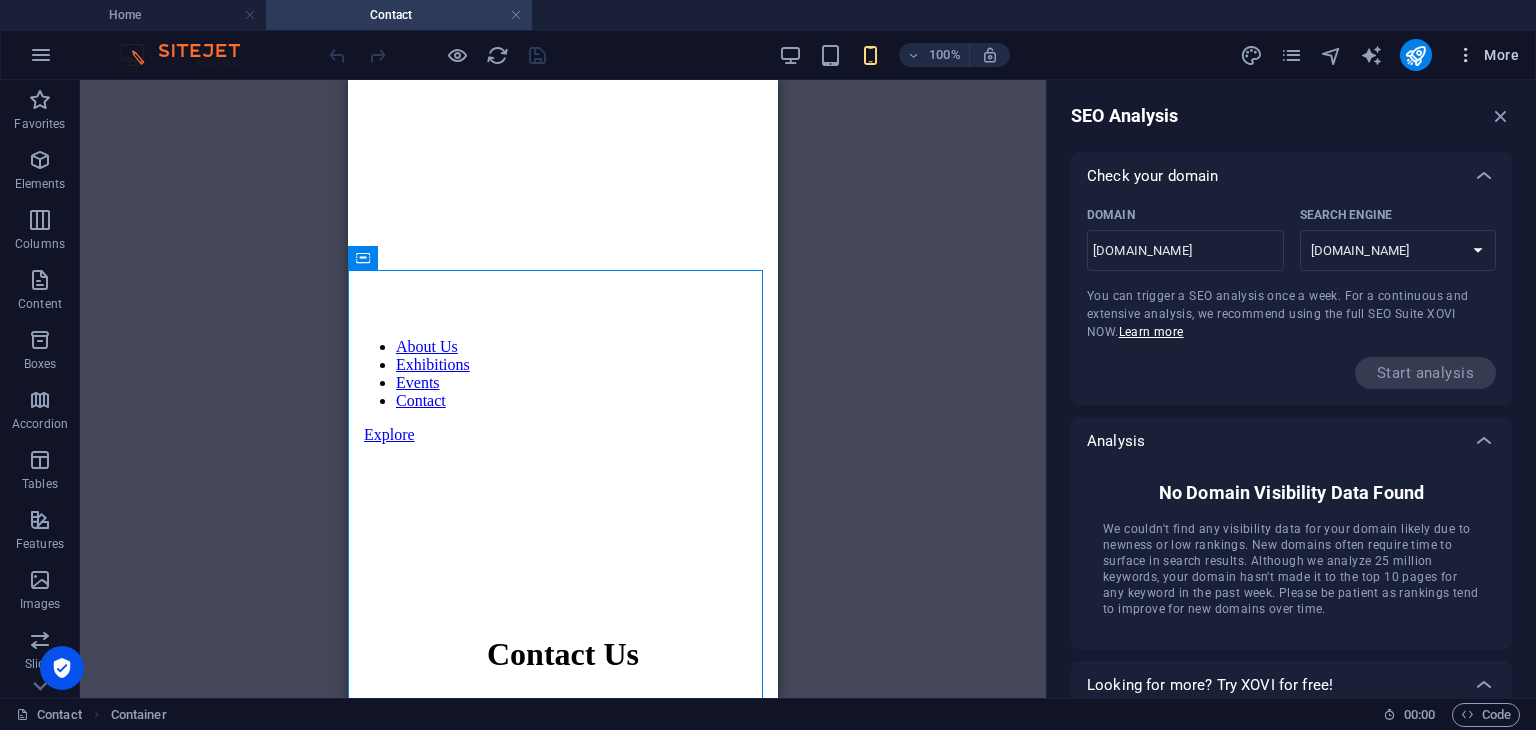 click at bounding box center [1466, 55] 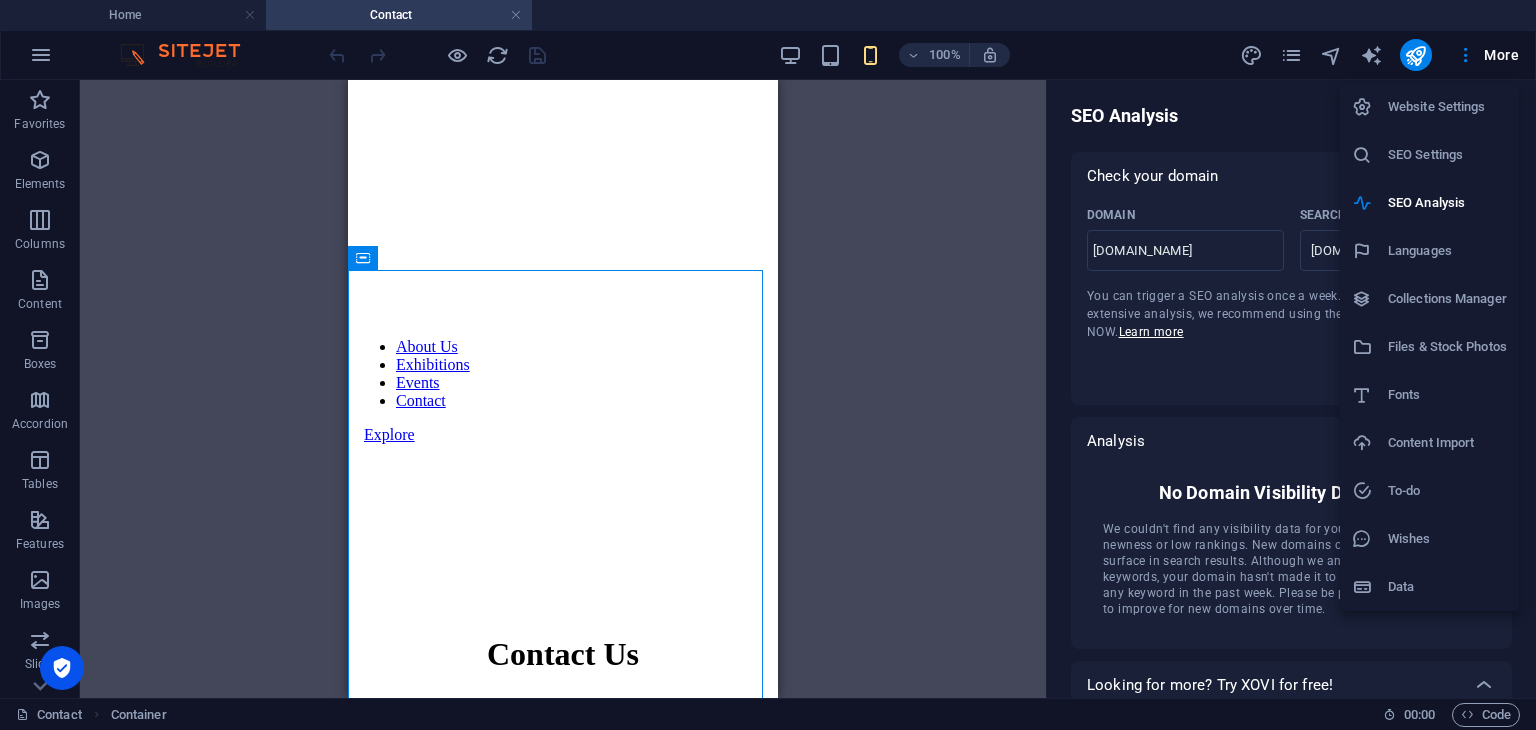 click on "SEO Settings" at bounding box center [1447, 155] 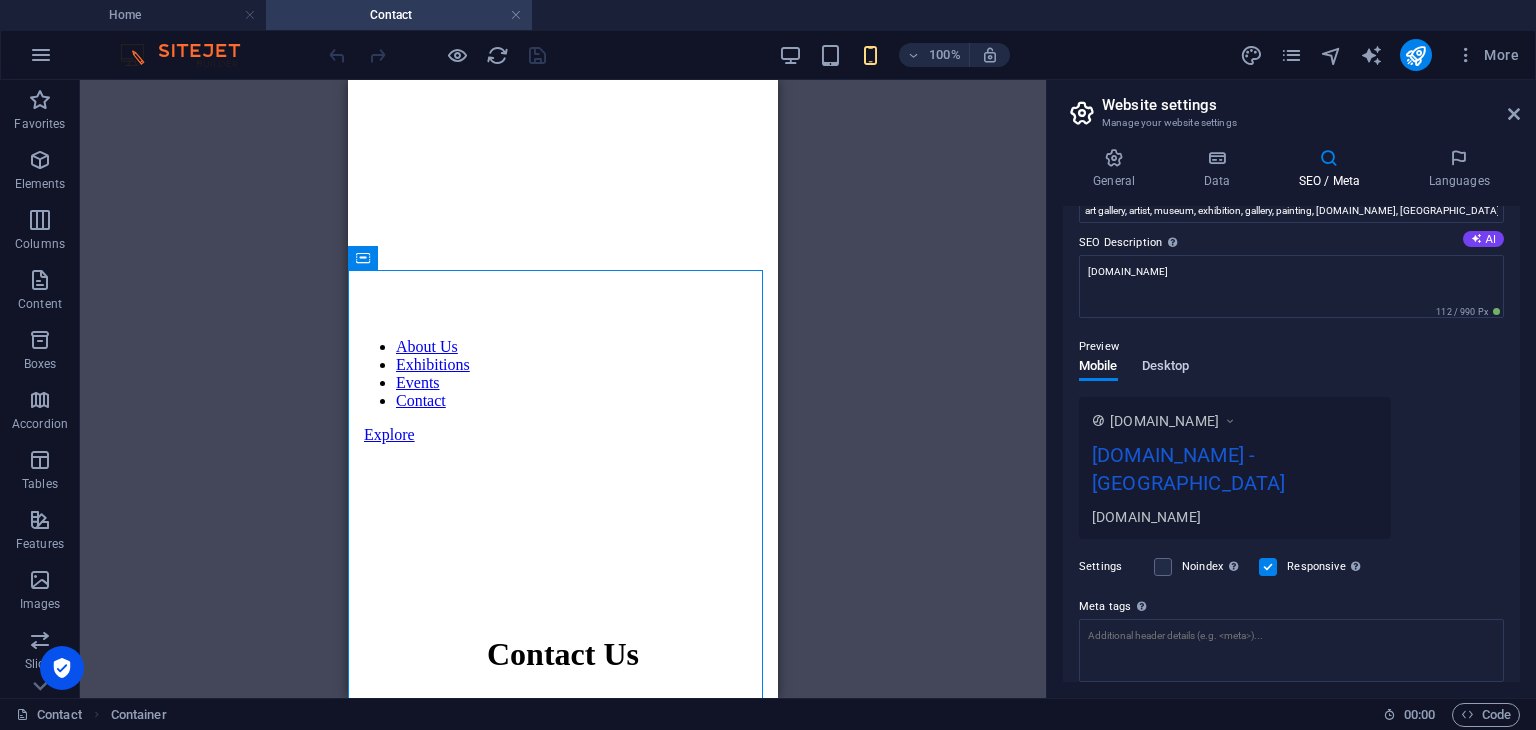 scroll, scrollTop: 0, scrollLeft: 0, axis: both 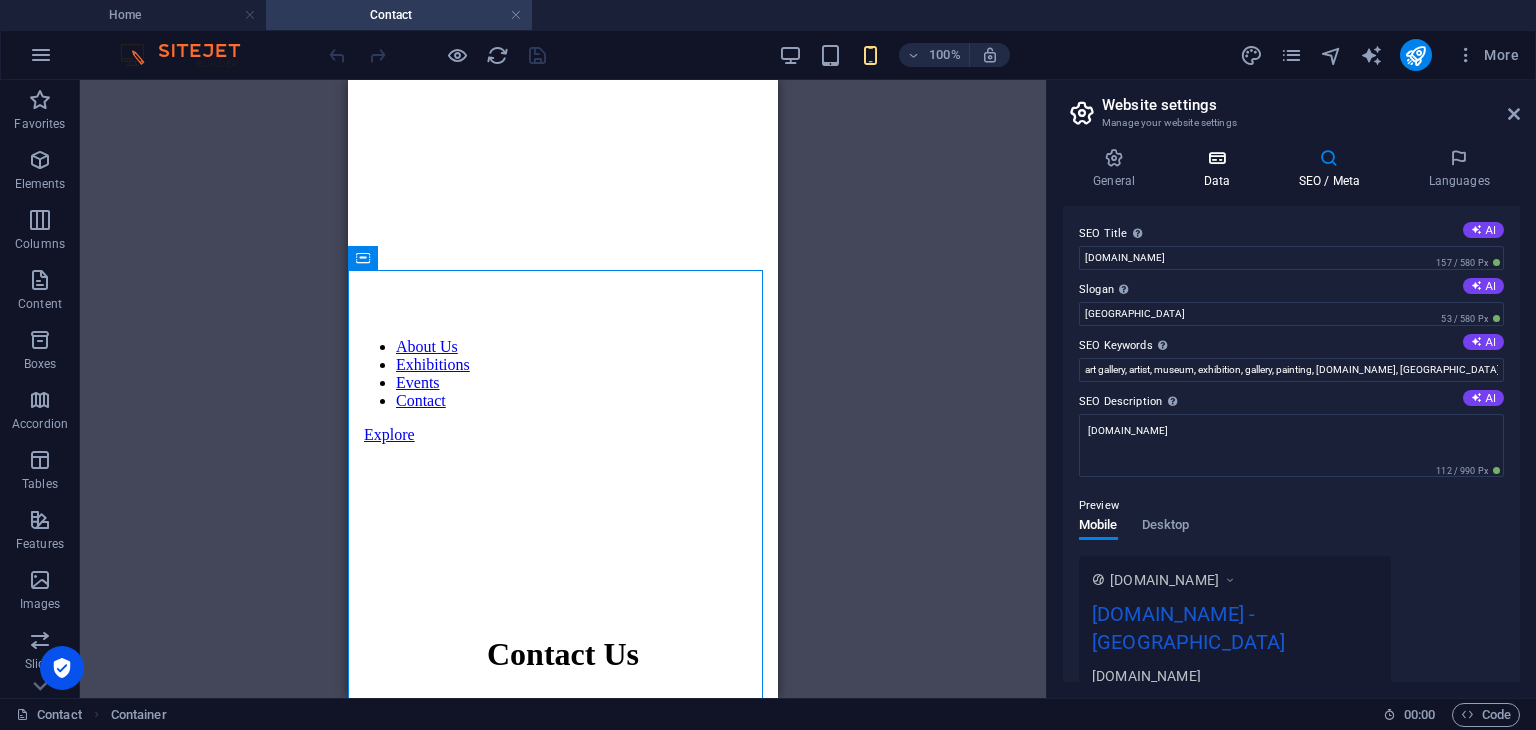 click at bounding box center (1216, 158) 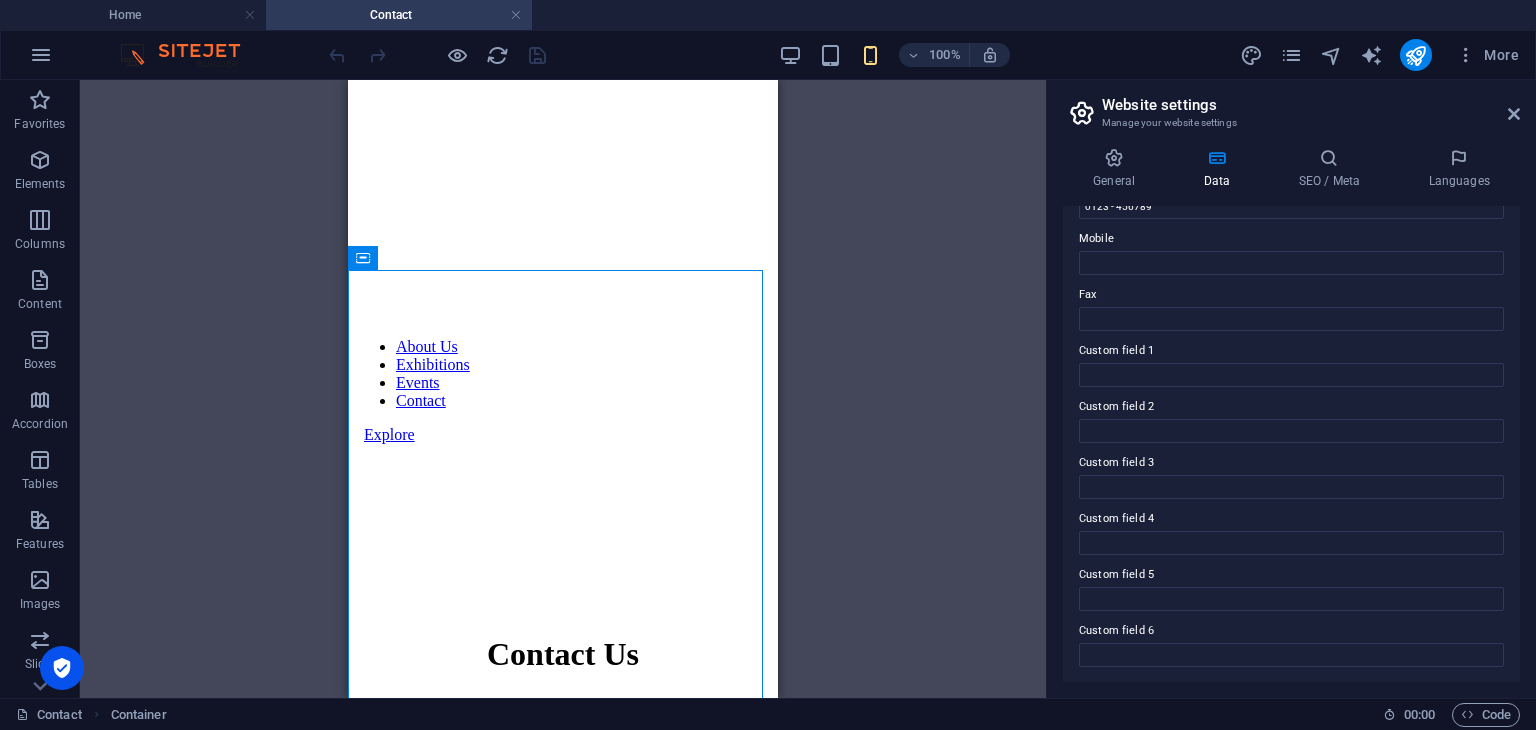 scroll, scrollTop: 0, scrollLeft: 0, axis: both 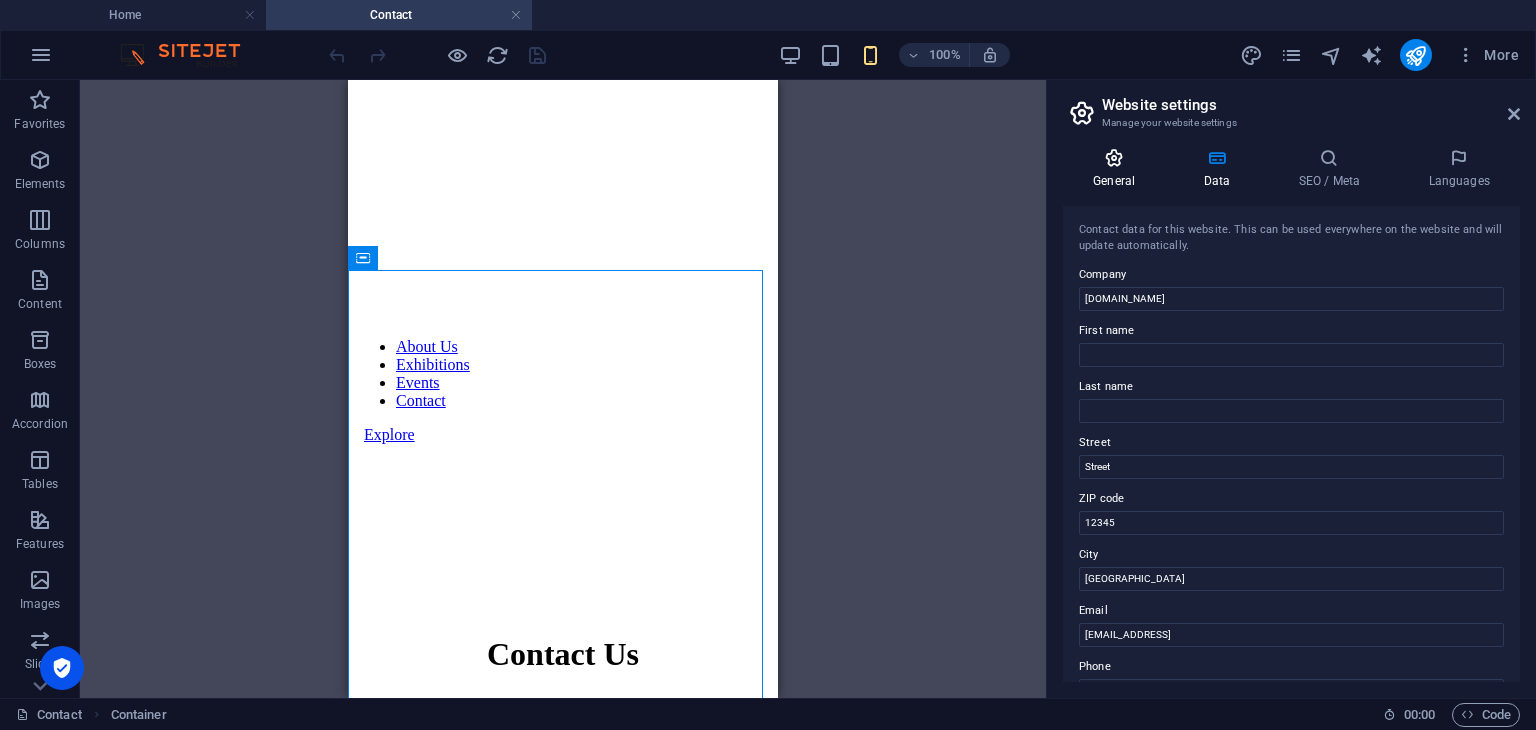 click at bounding box center [1114, 158] 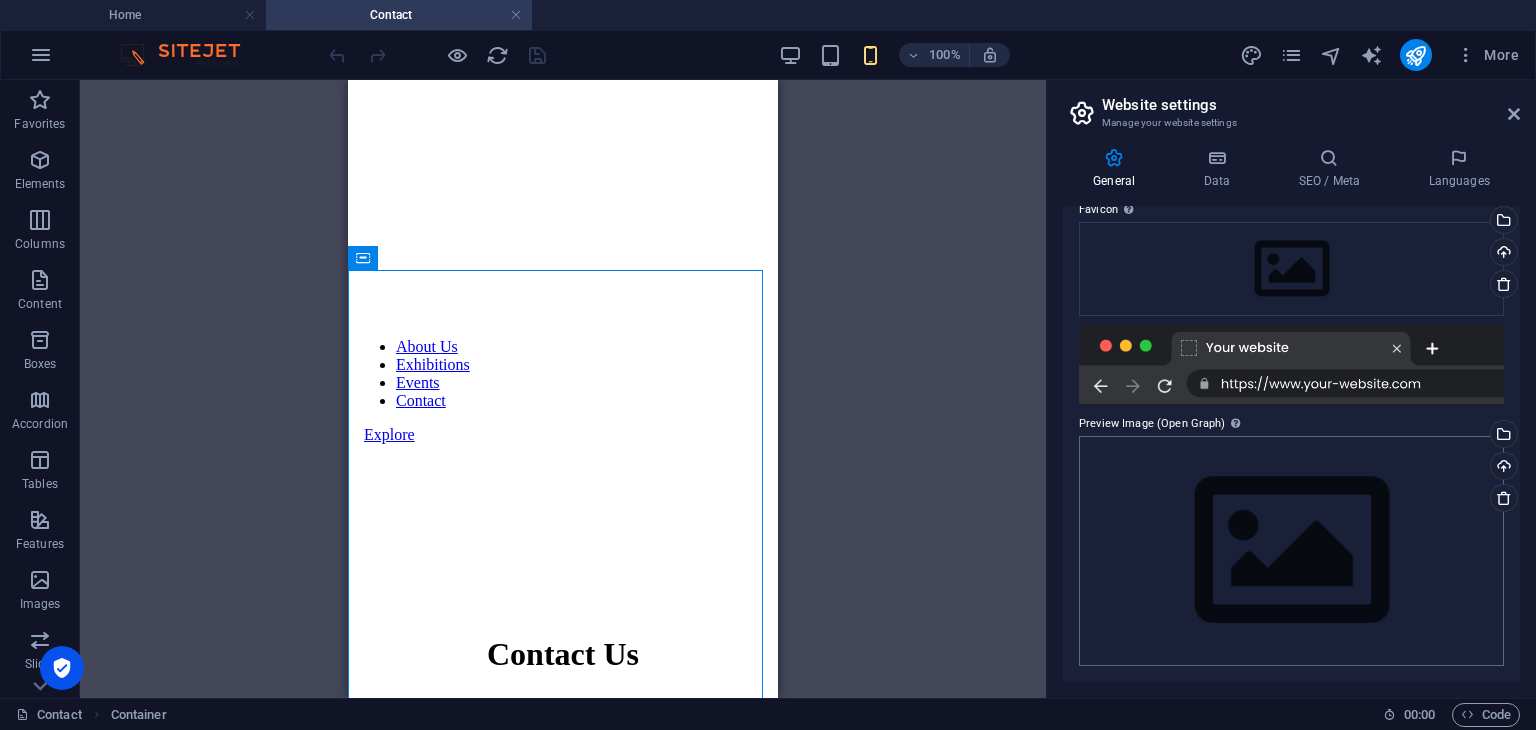 scroll, scrollTop: 0, scrollLeft: 0, axis: both 